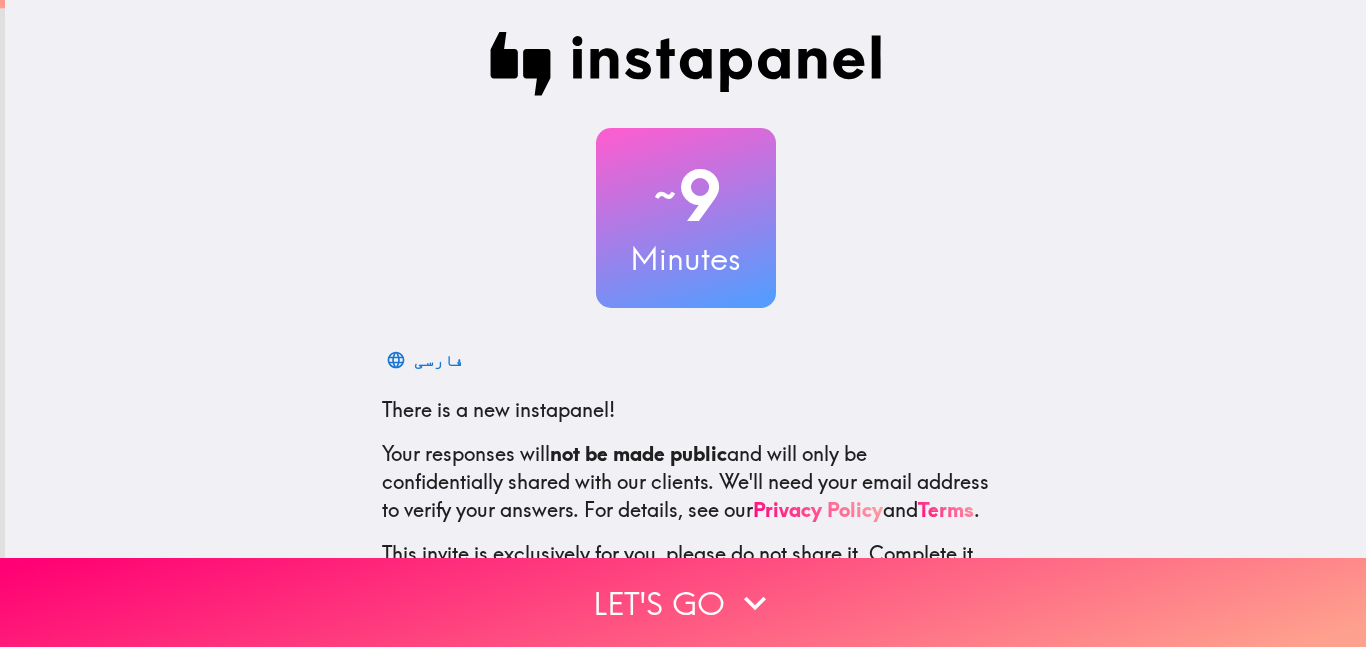 scroll, scrollTop: 0, scrollLeft: 0, axis: both 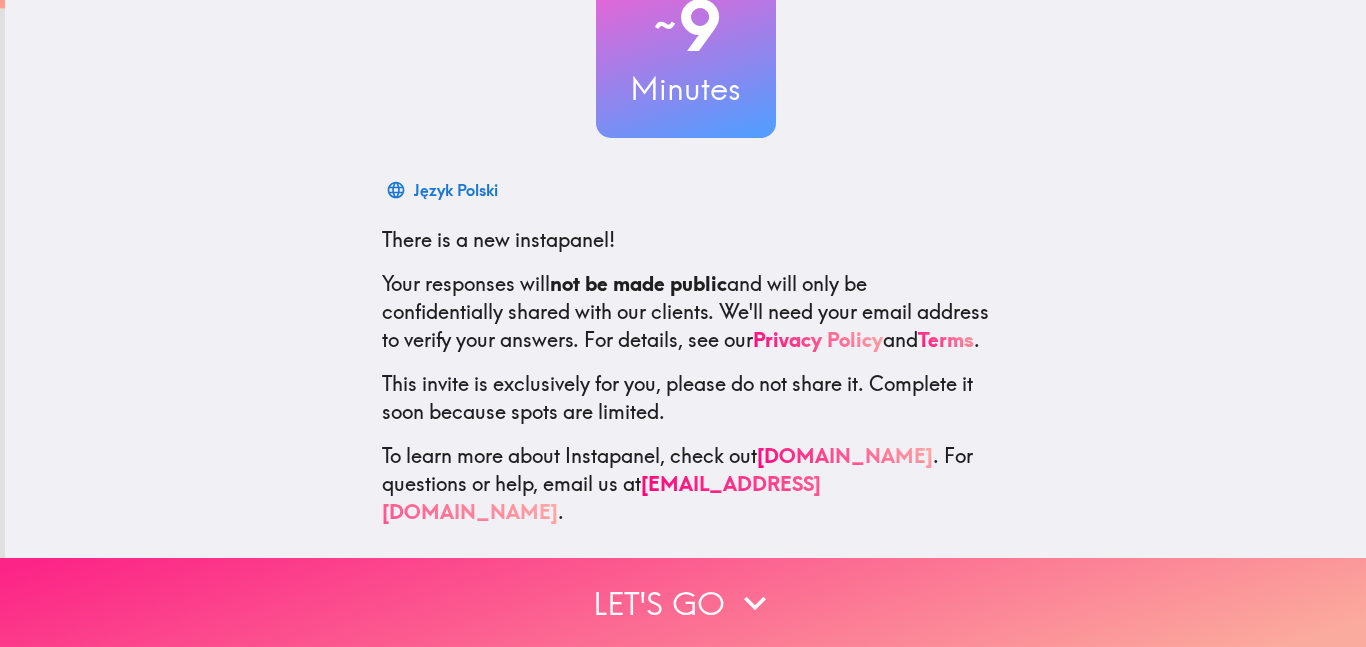 click on "Let's go" at bounding box center [683, 602] 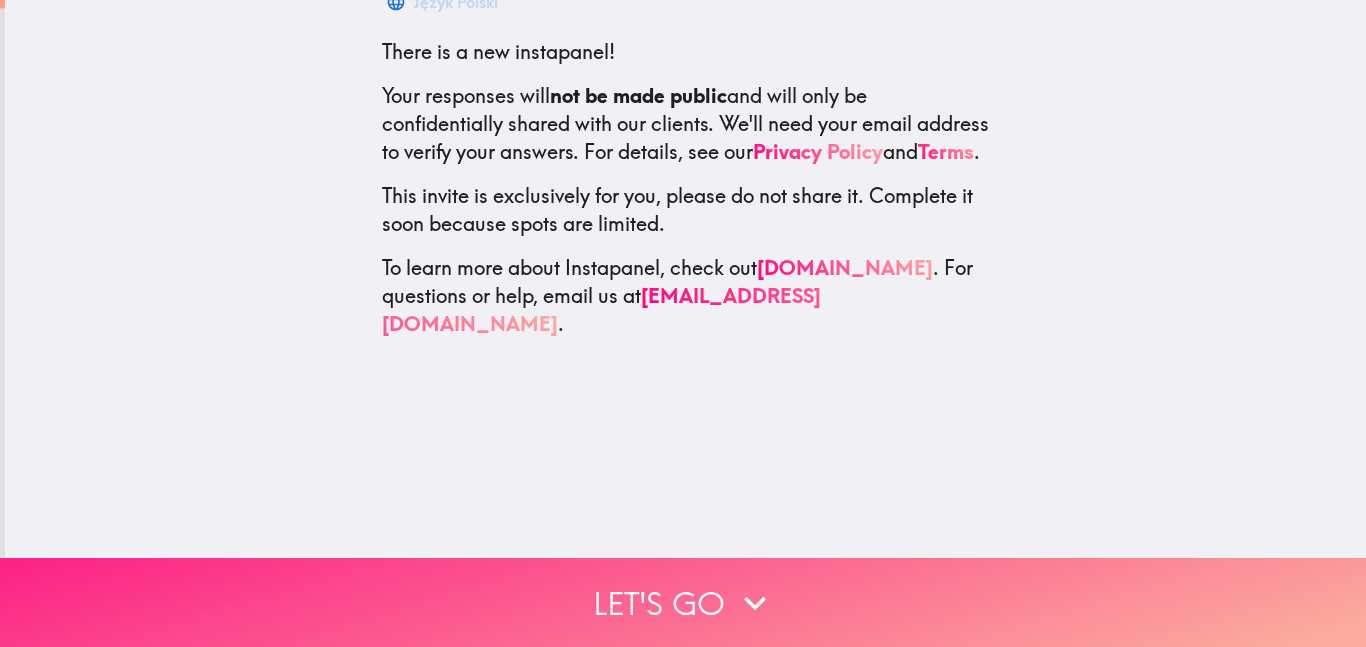 scroll, scrollTop: 0, scrollLeft: 0, axis: both 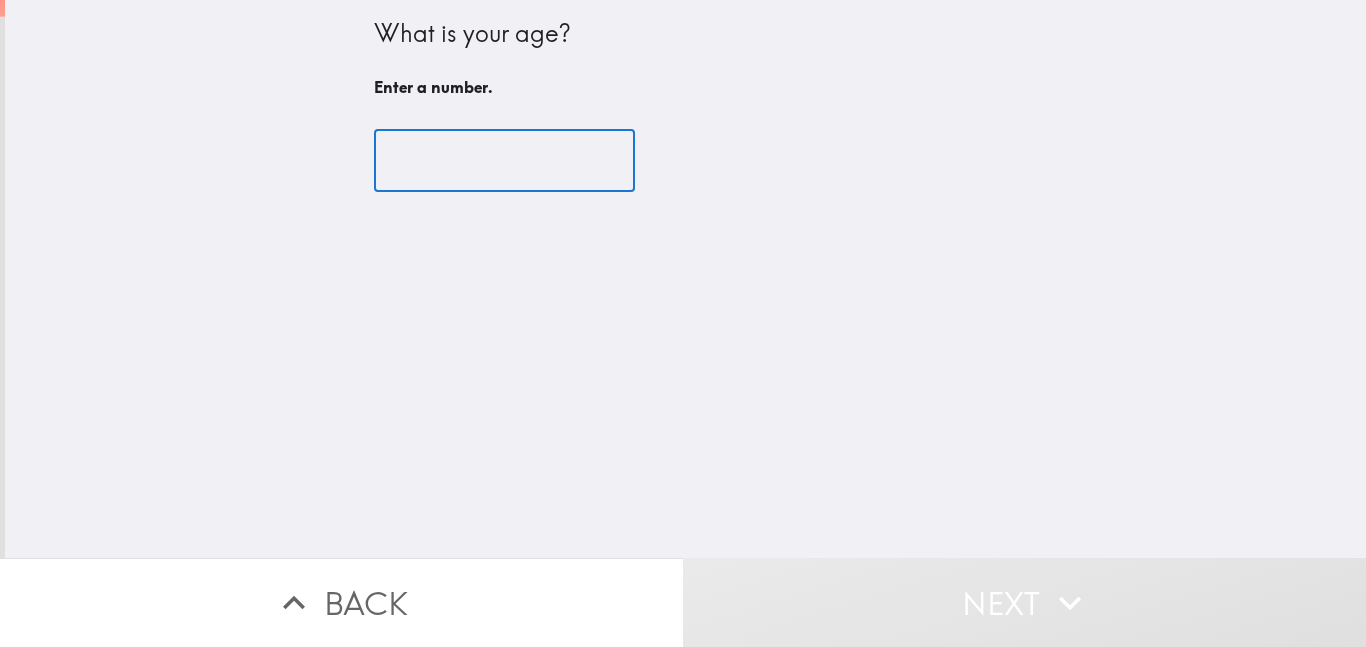 click at bounding box center [504, 161] 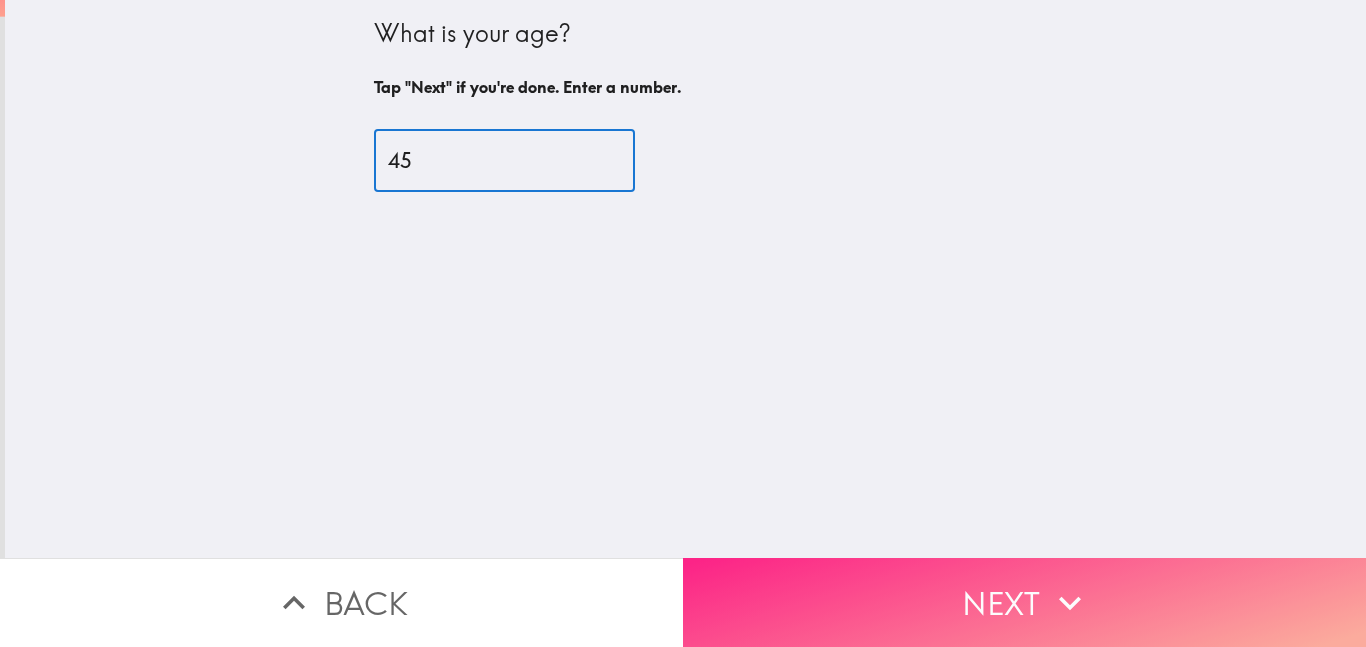 type on "45" 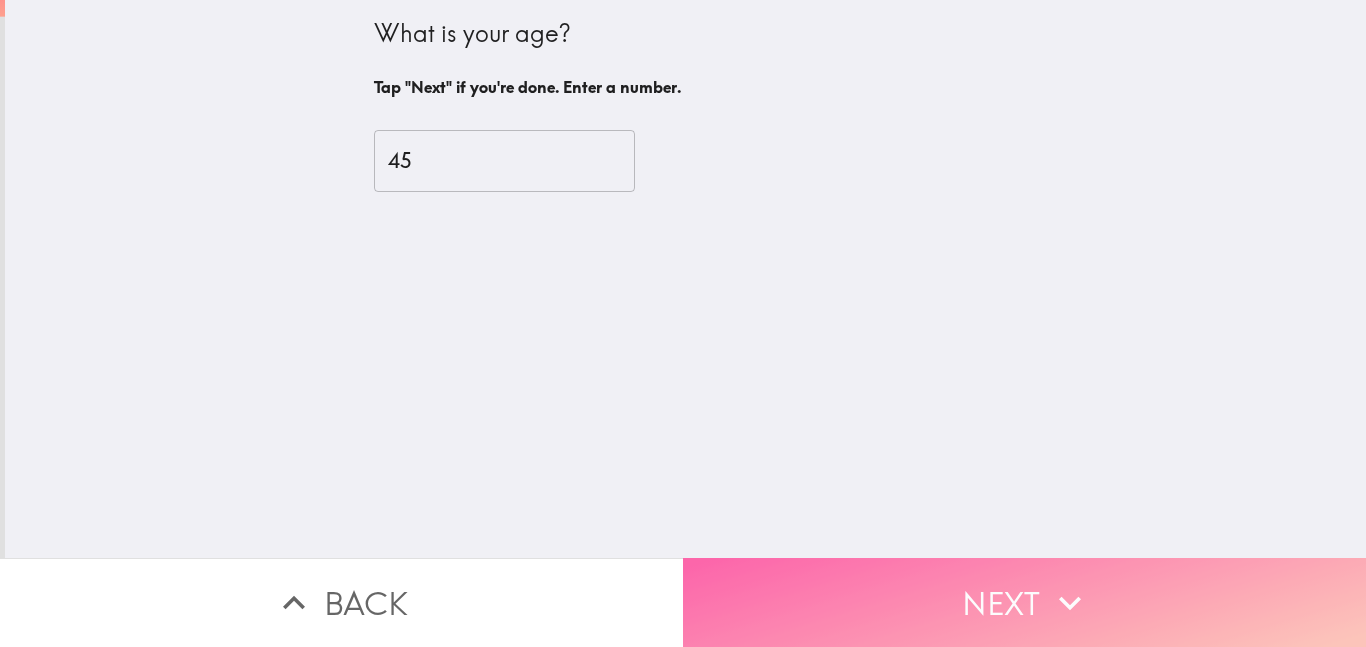 click on "Next" at bounding box center (1024, 602) 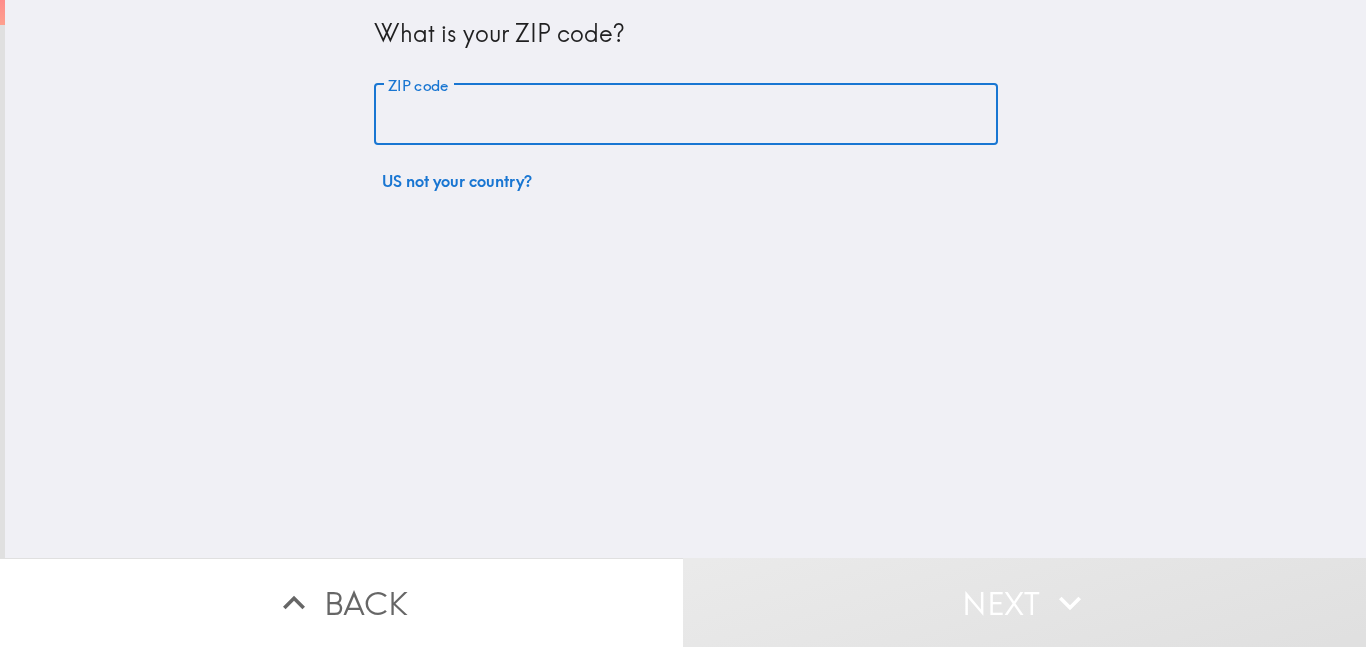 click on "ZIP code" at bounding box center (686, 115) 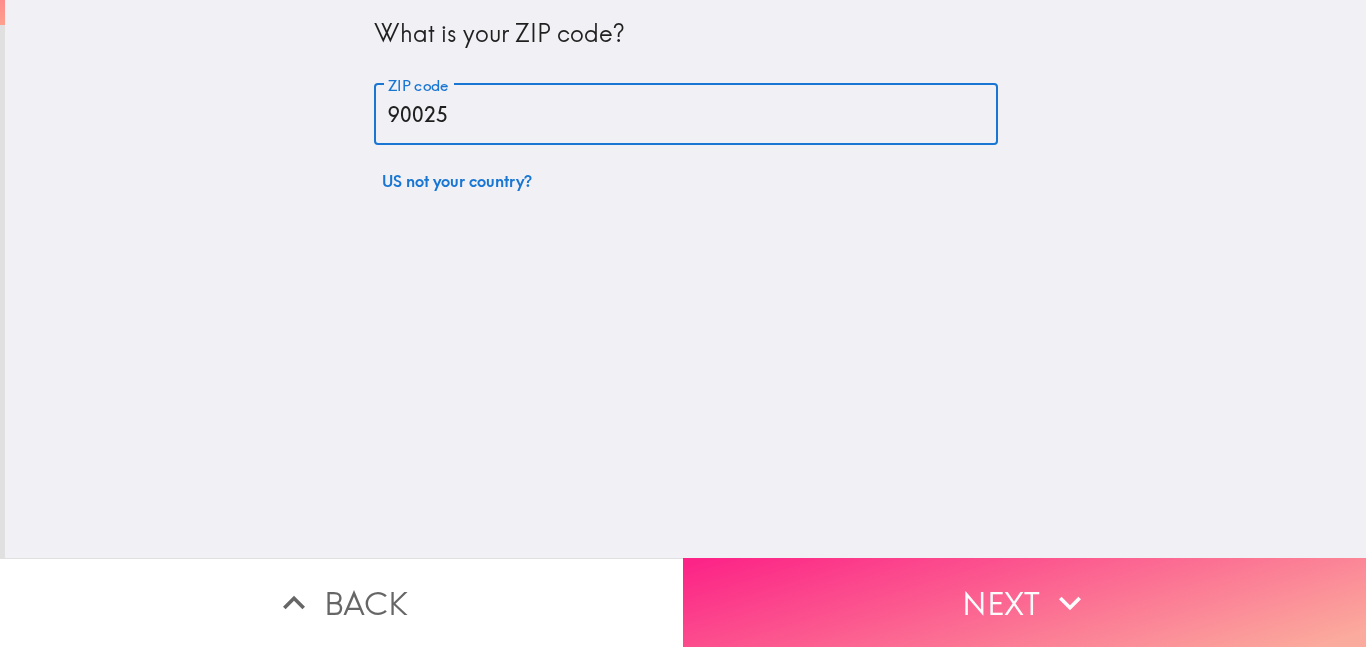type on "90025" 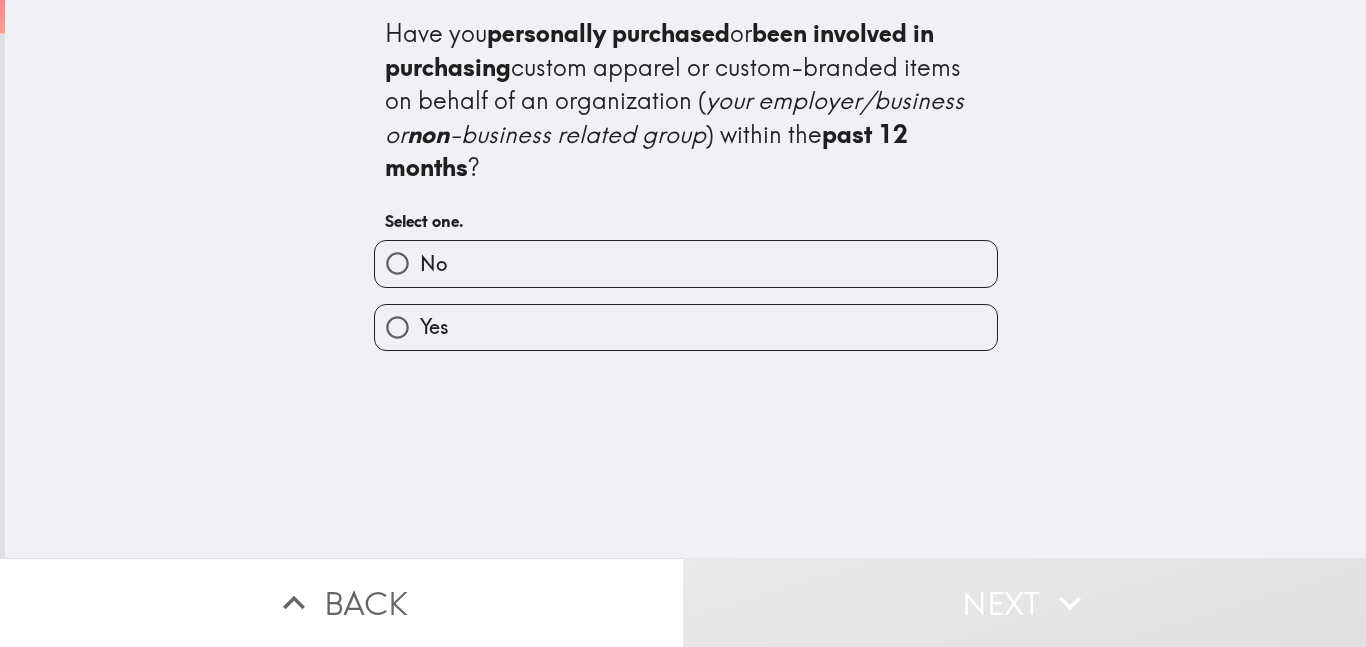 click on "Yes" at bounding box center (686, 327) 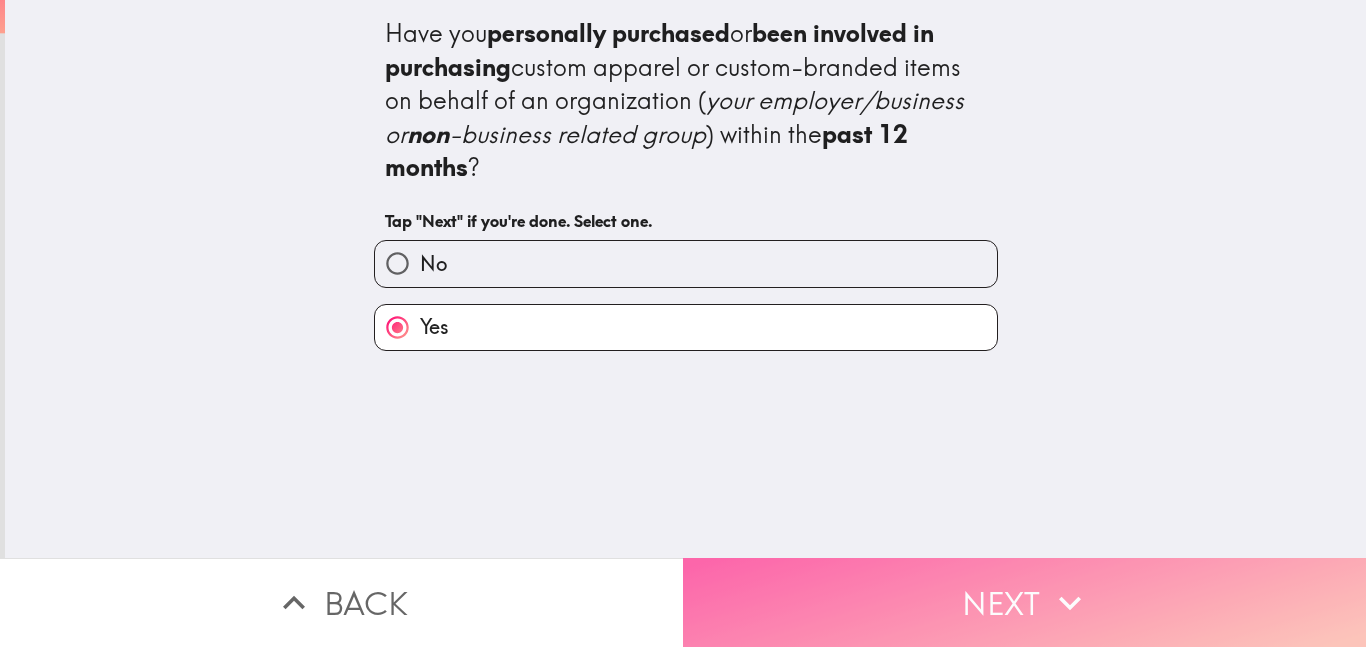 click on "Next" at bounding box center [1024, 602] 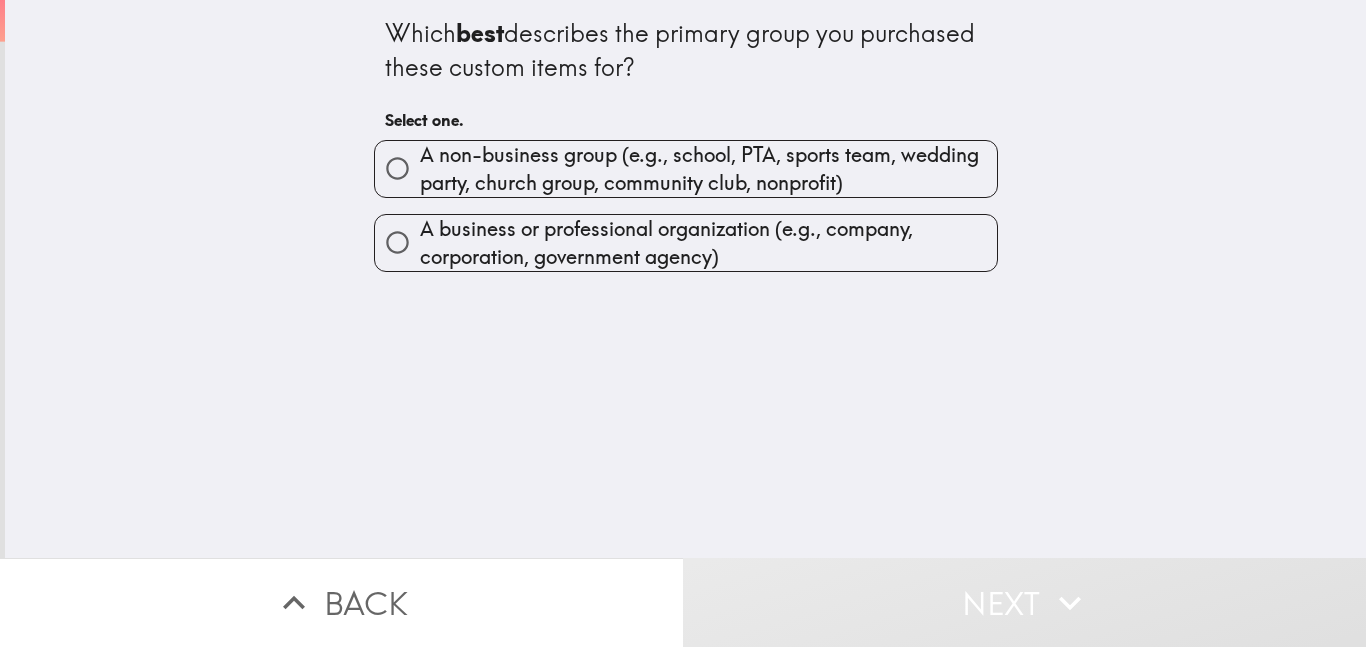 click on "A business or professional organization (e.g., company, corporation, government agency)" at bounding box center (708, 243) 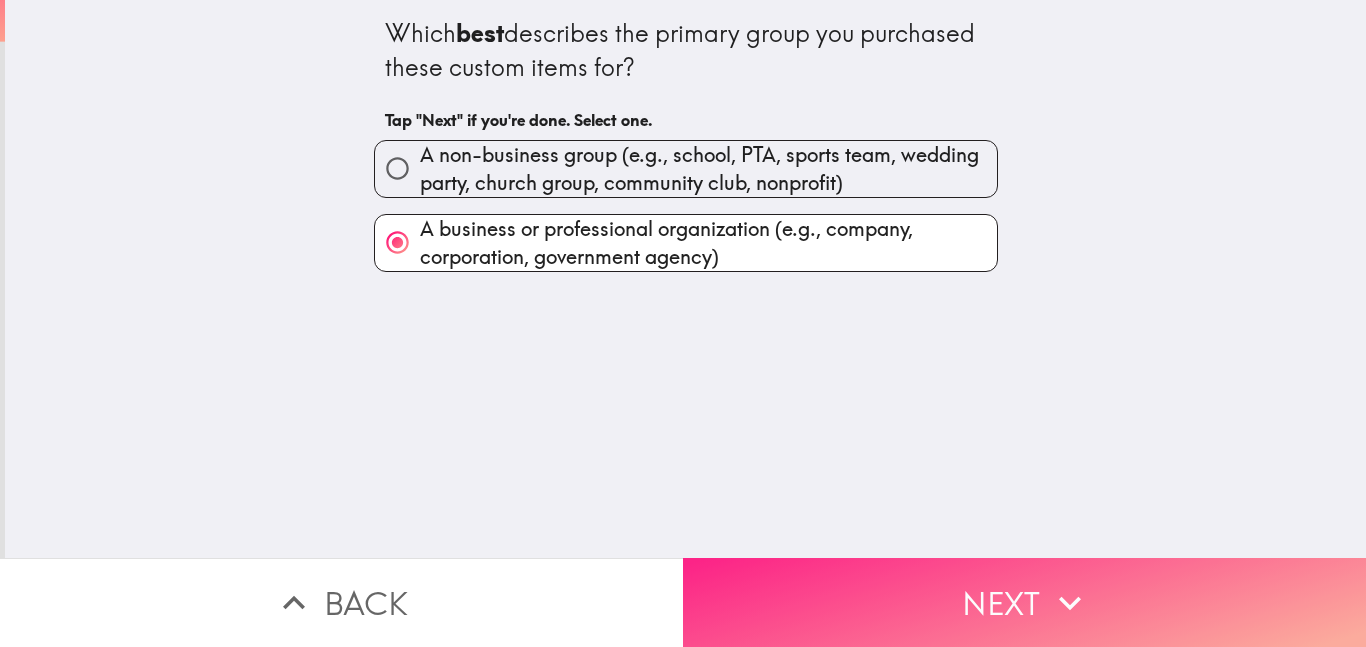 click on "Next" at bounding box center [1024, 602] 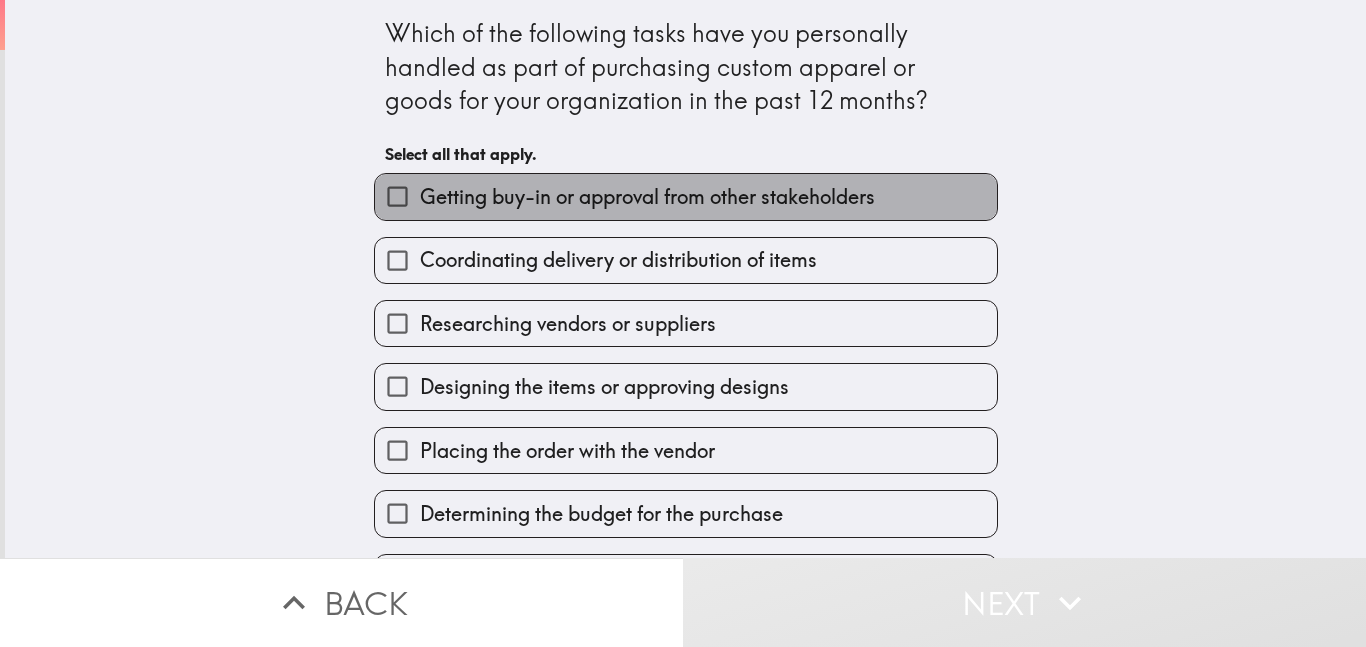 click on "Getting buy-in or approval from other stakeholders" at bounding box center (647, 197) 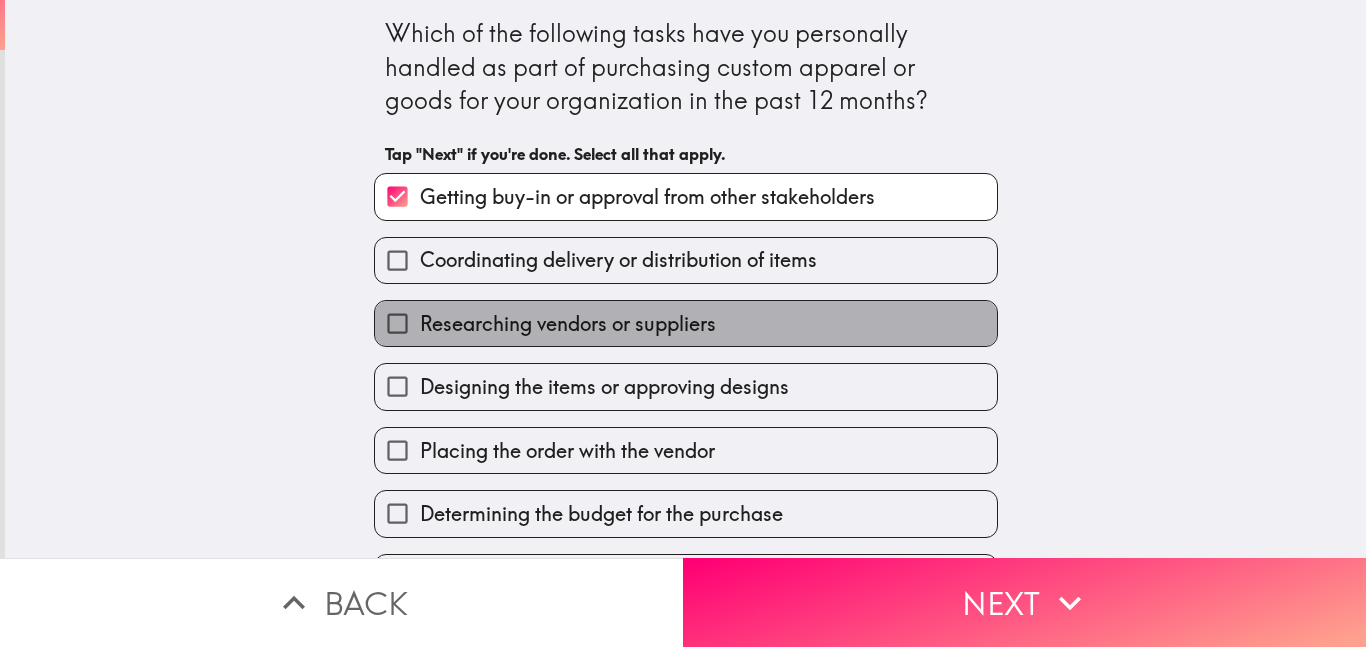 click on "Researching vendors or suppliers" at bounding box center (568, 324) 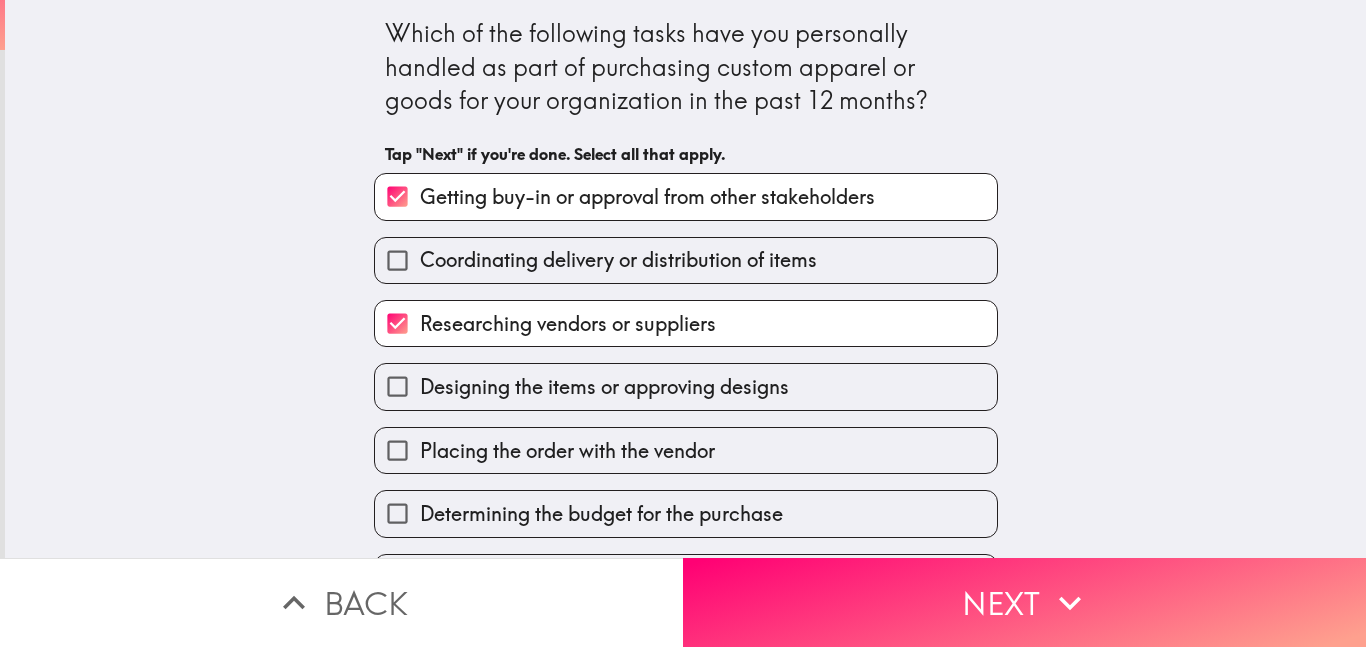 click on "Designing the items or approving designs" at bounding box center [604, 387] 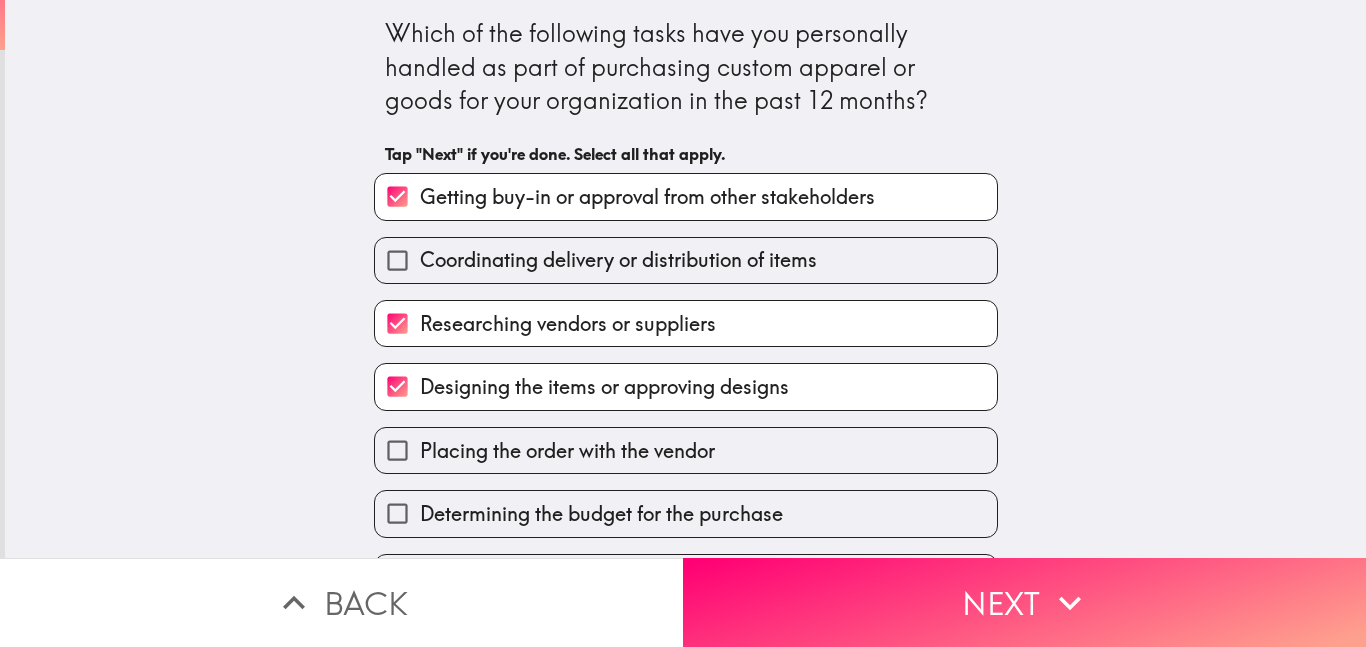 click on "Determining the budget for the purchase" at bounding box center [601, 514] 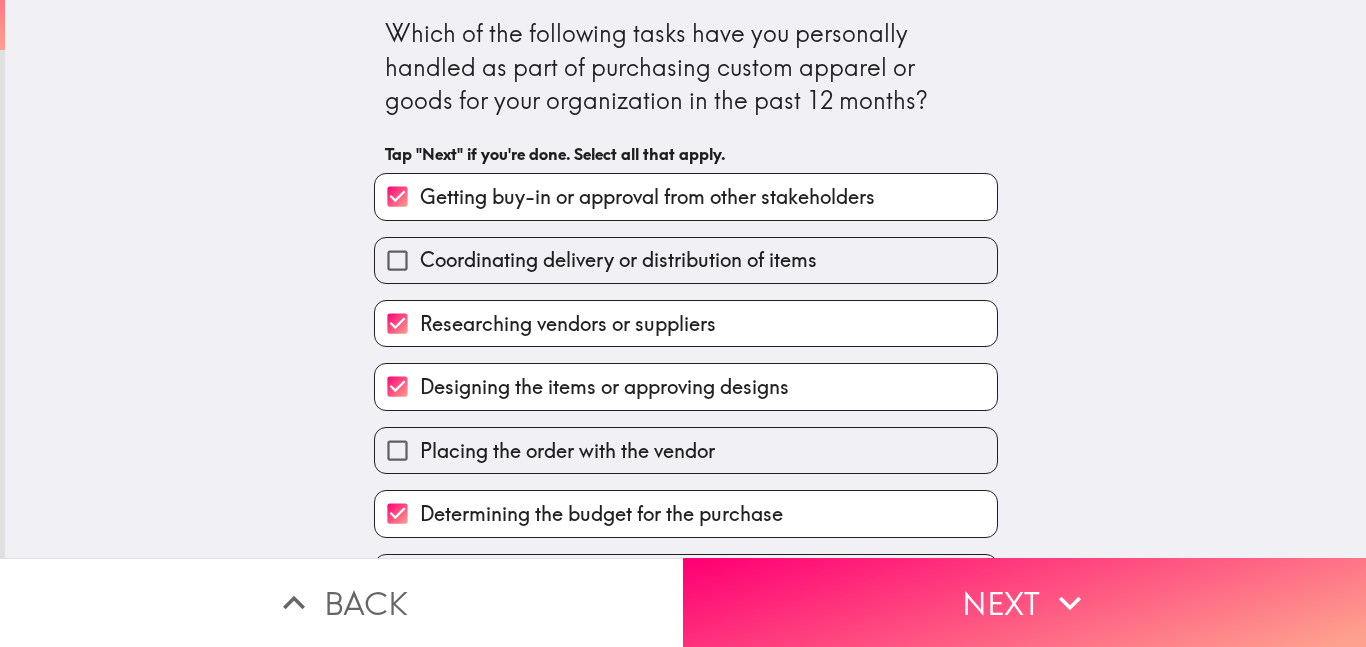 scroll, scrollTop: 132, scrollLeft: 0, axis: vertical 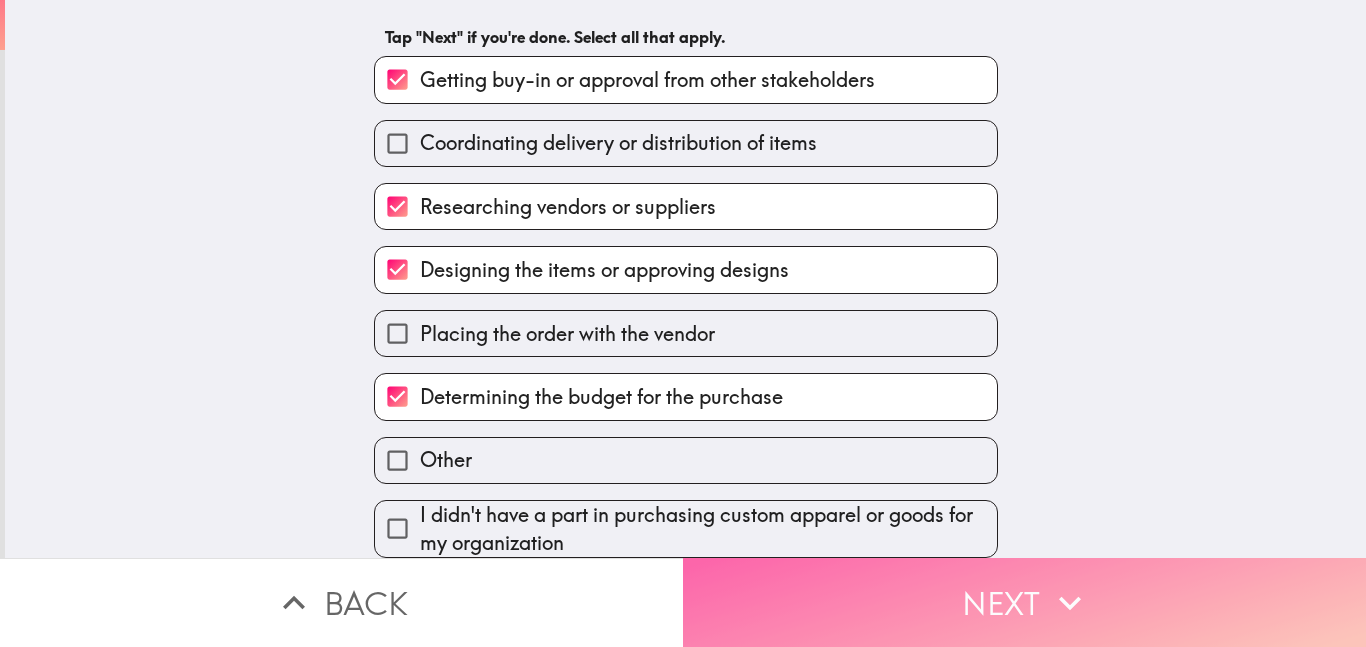 click on "Next" at bounding box center (1024, 602) 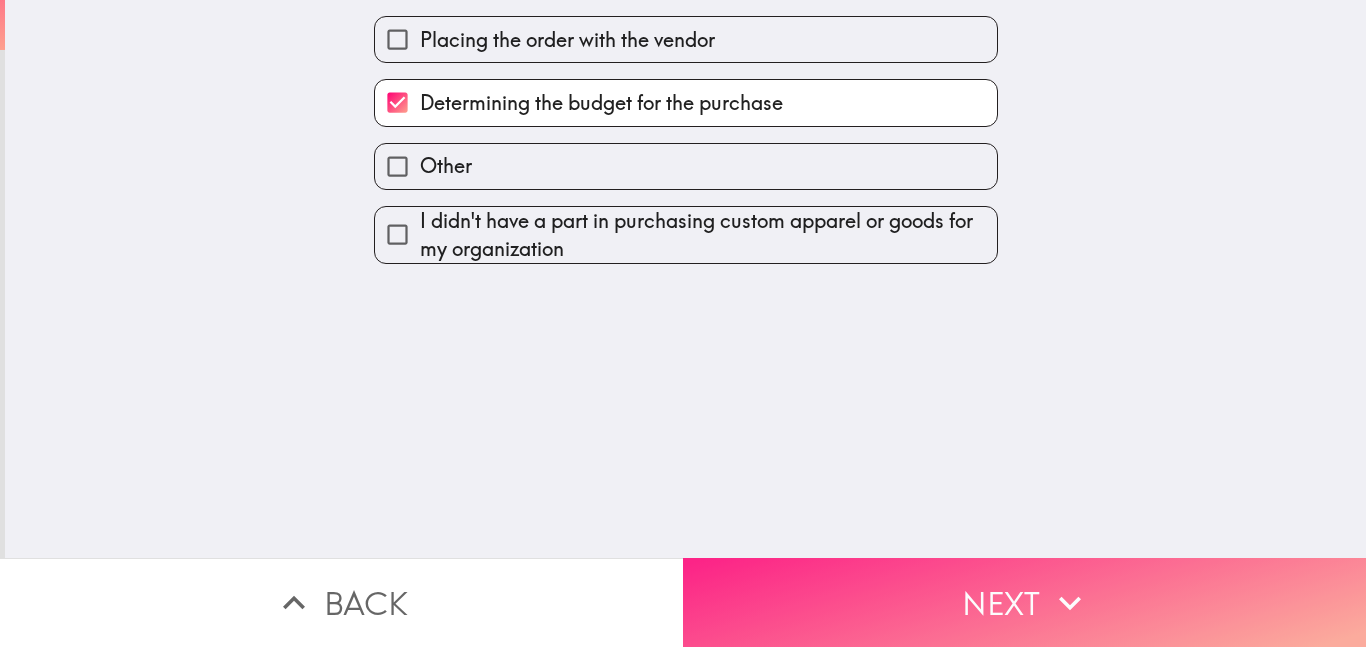 scroll, scrollTop: 0, scrollLeft: 0, axis: both 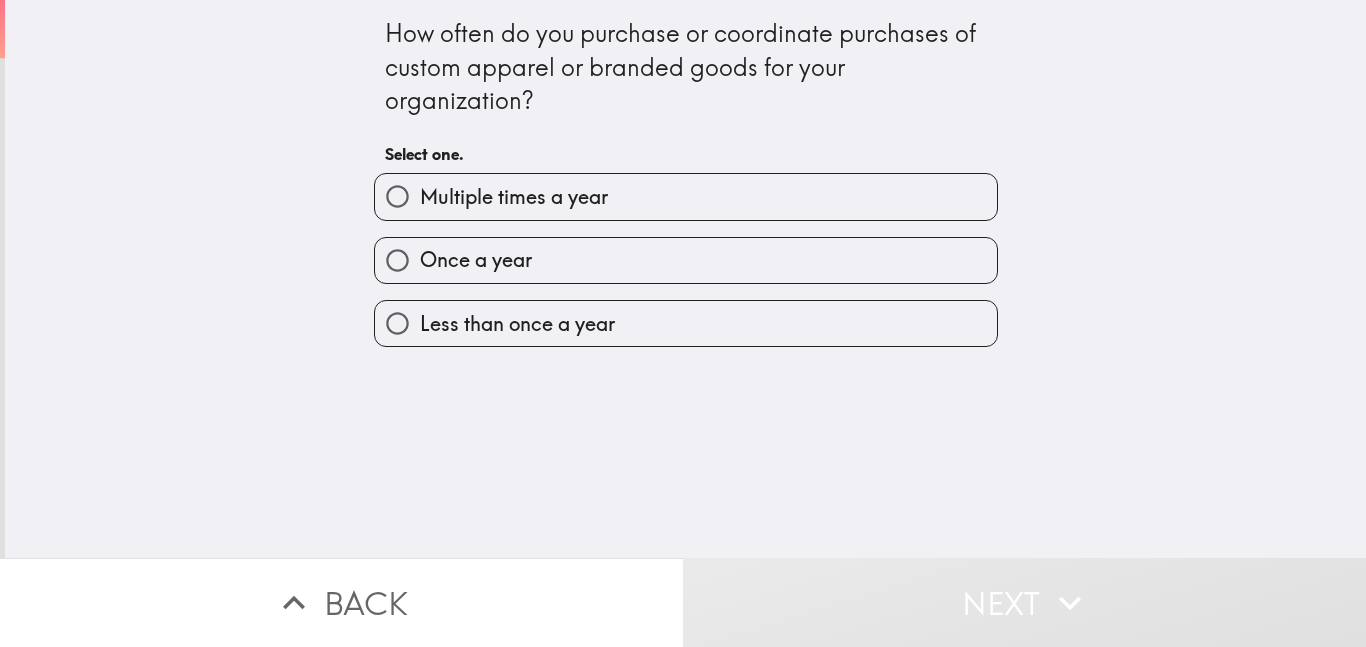 click on "Multiple times a year" at bounding box center [514, 197] 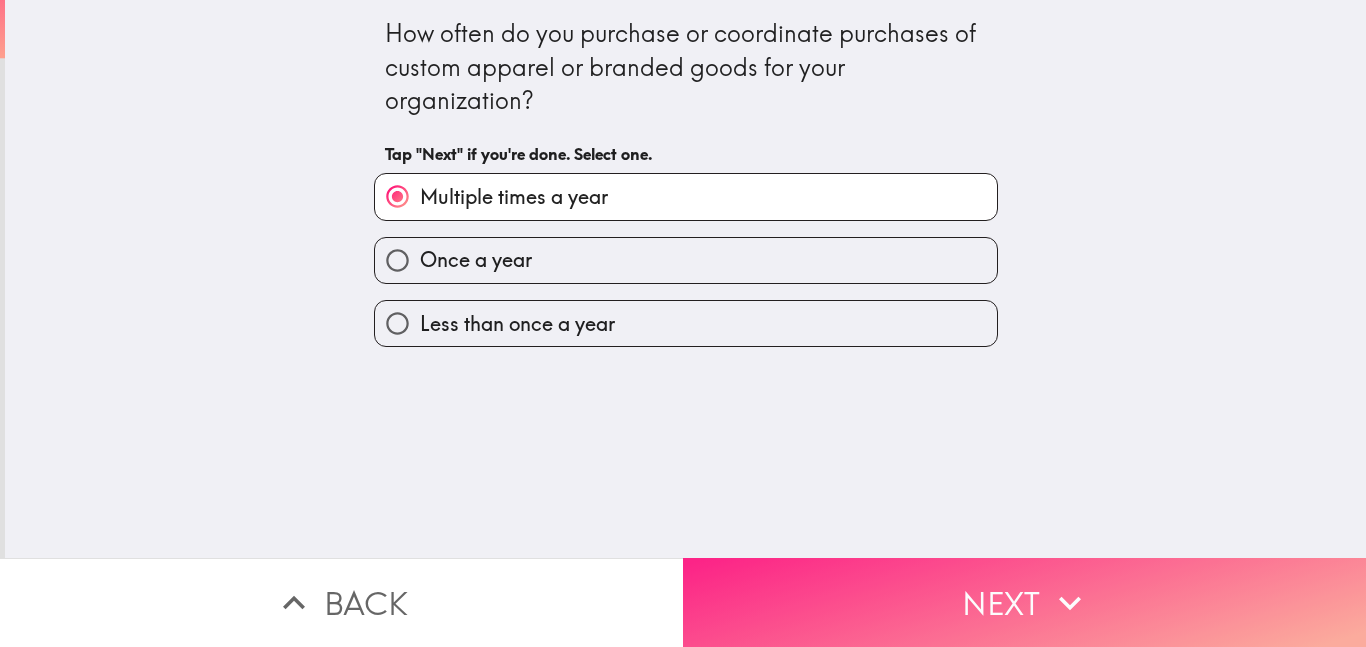 click on "Next" at bounding box center (1024, 602) 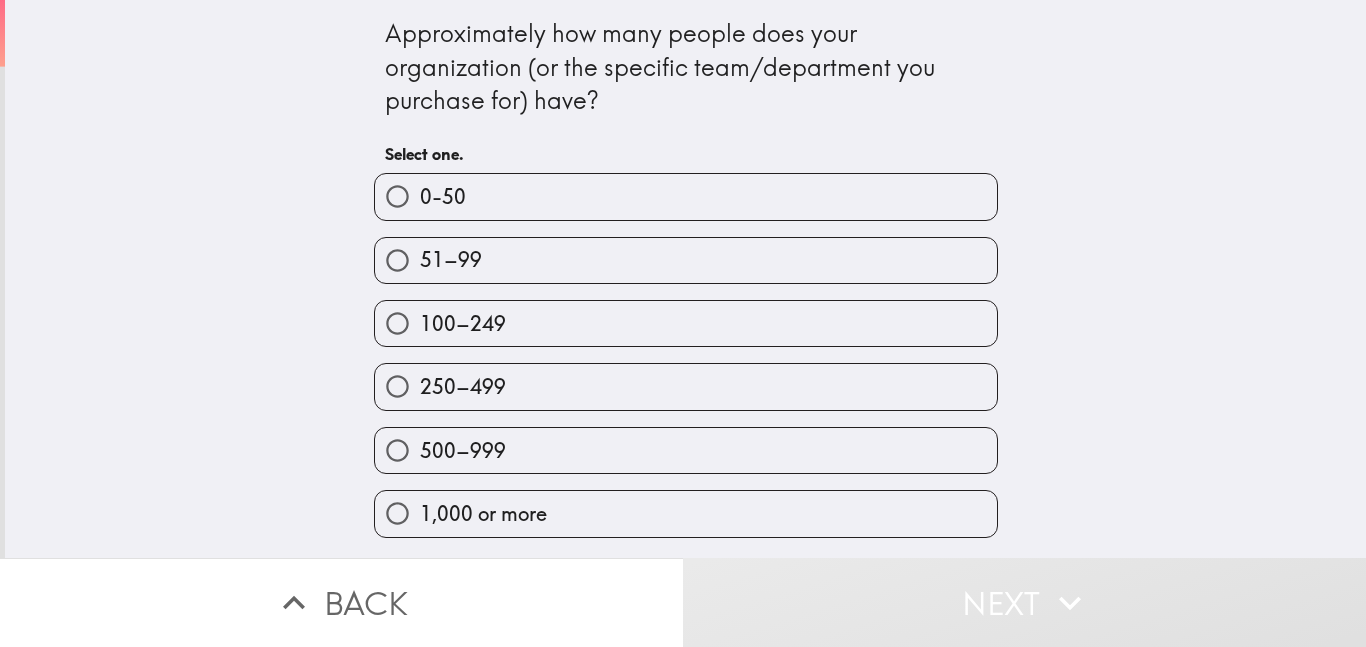 click on "500–999" at bounding box center (686, 450) 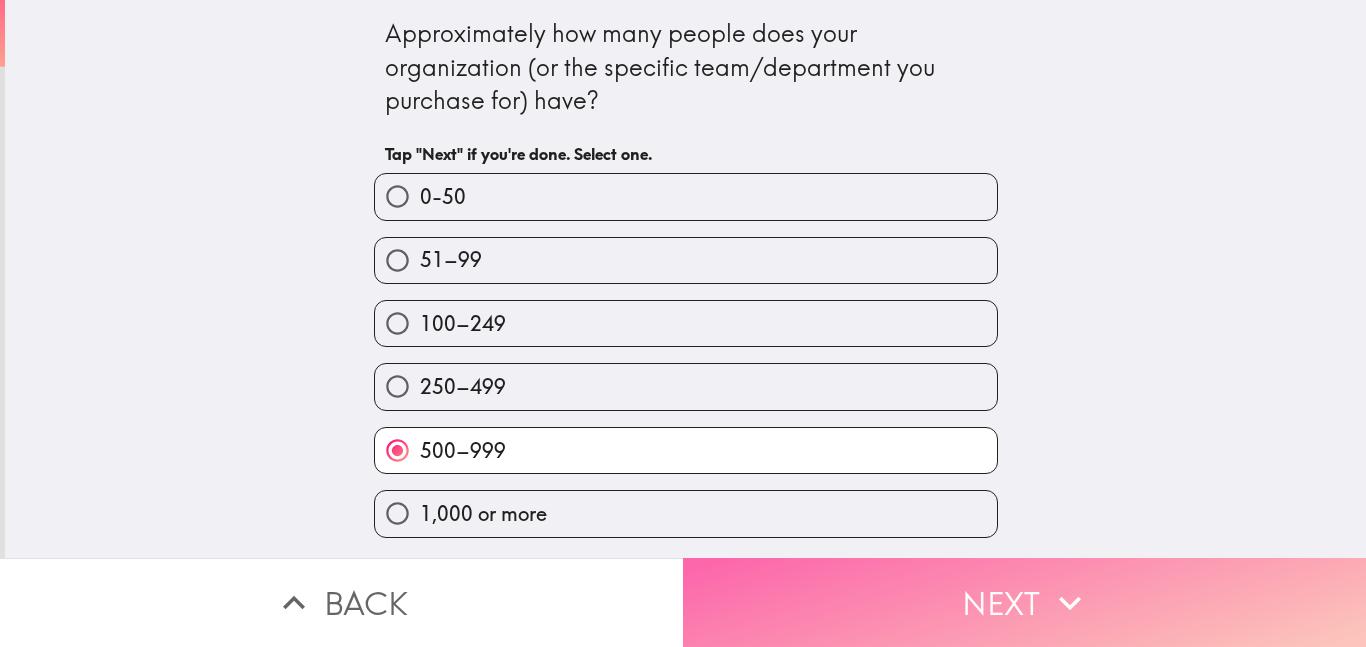 click on "Next" at bounding box center [1024, 602] 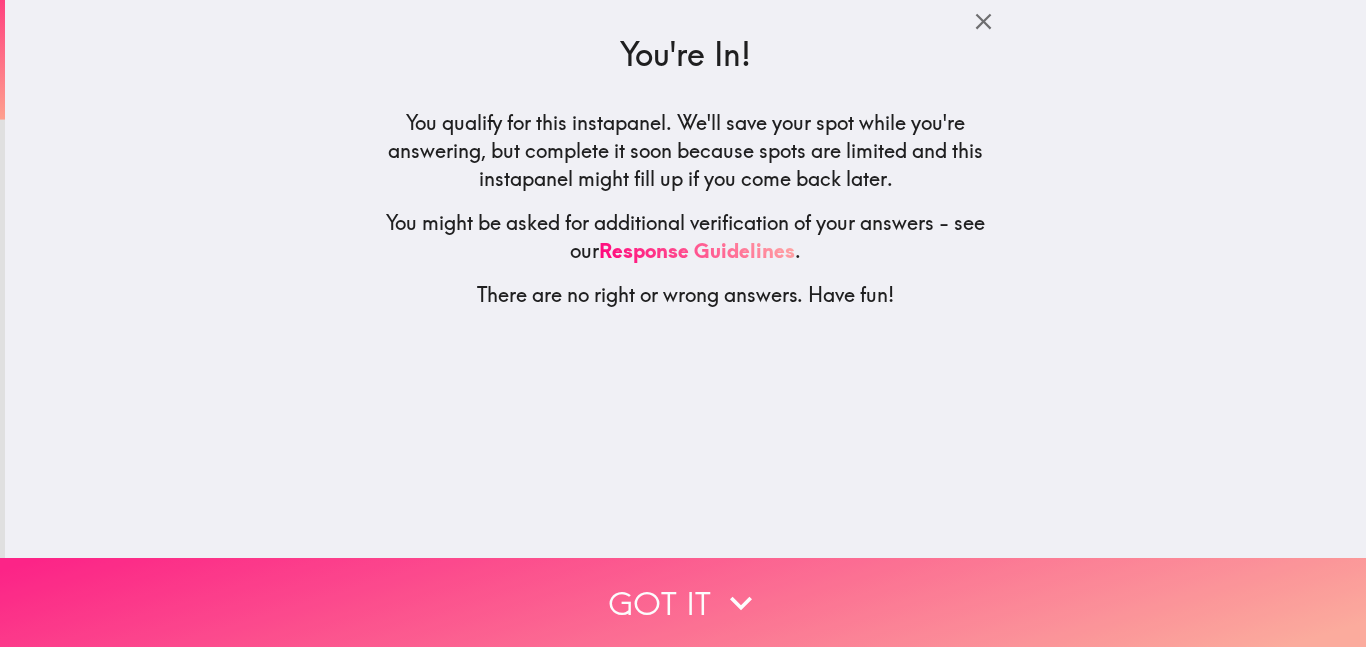 click on "Got it" at bounding box center [683, 602] 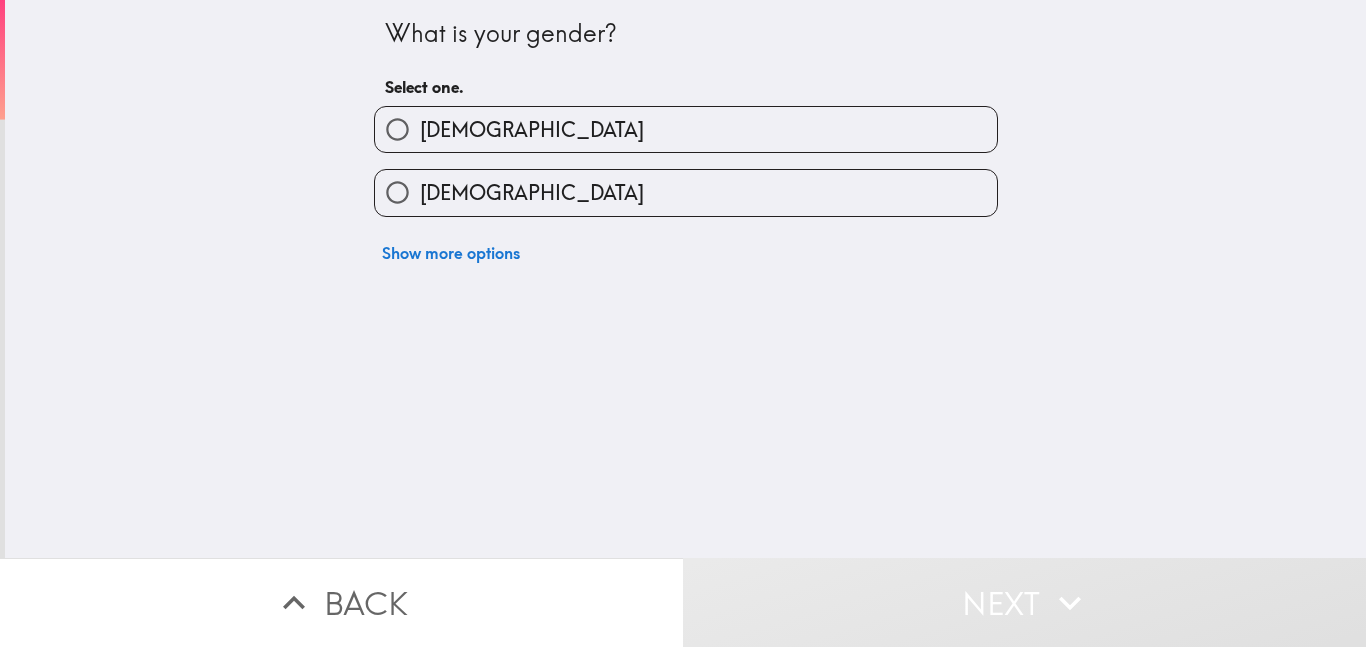 click on "[DEMOGRAPHIC_DATA]" at bounding box center (686, 129) 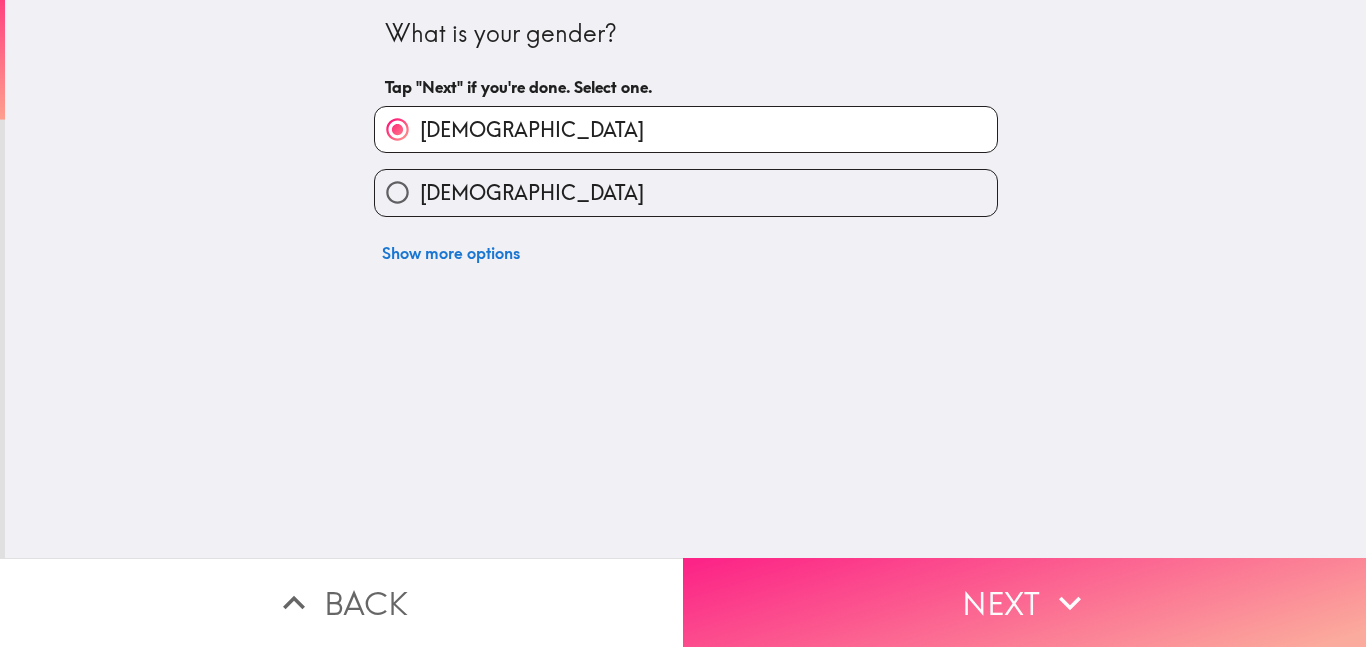click on "Next" at bounding box center (1024, 602) 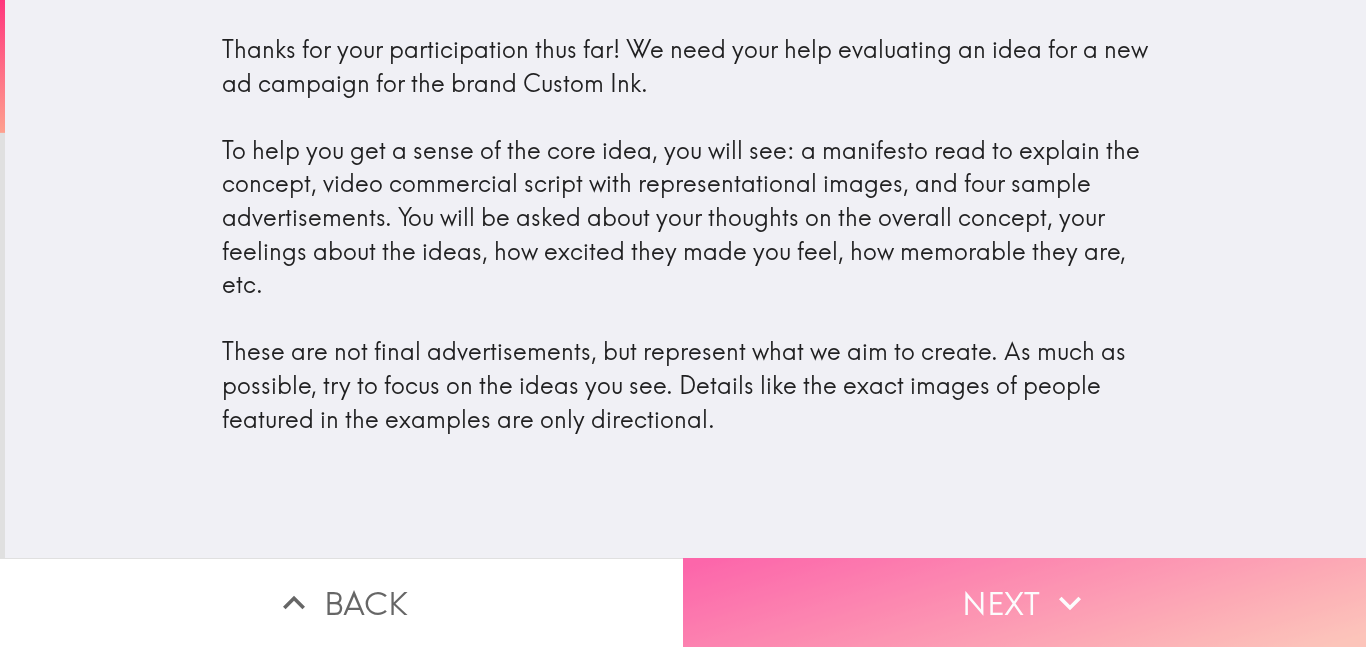 click on "Next" at bounding box center [1024, 602] 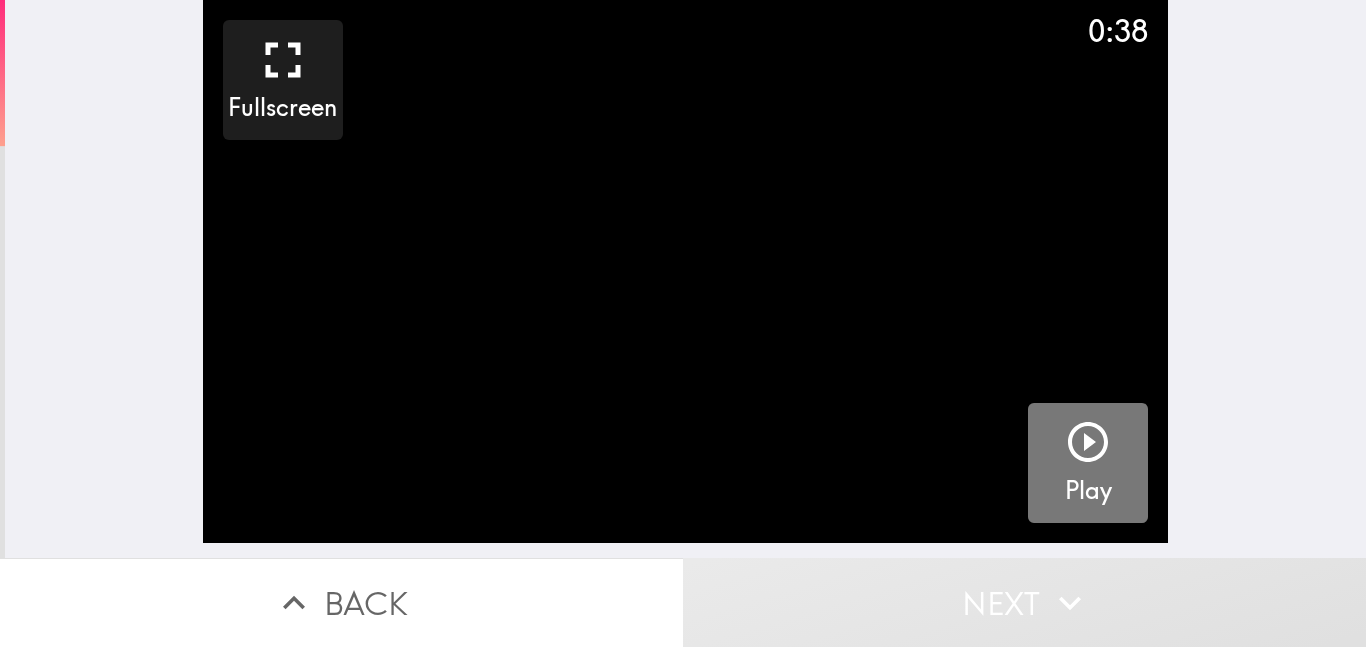 click 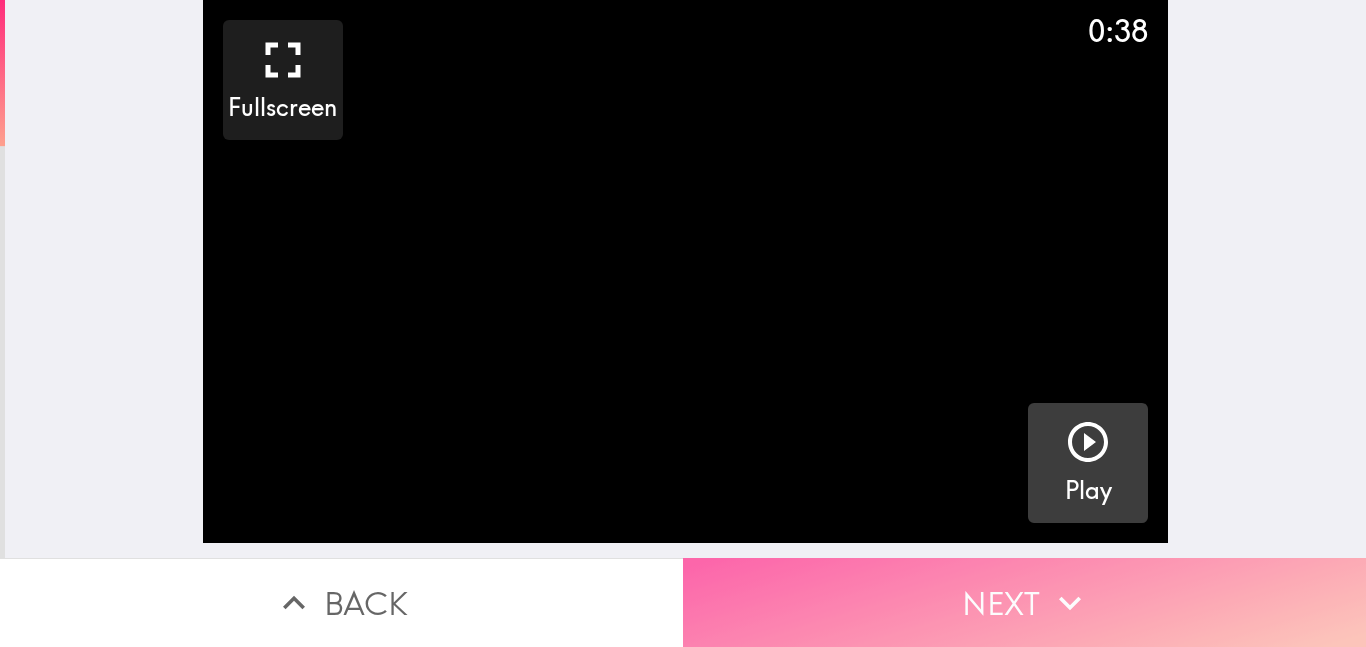 click 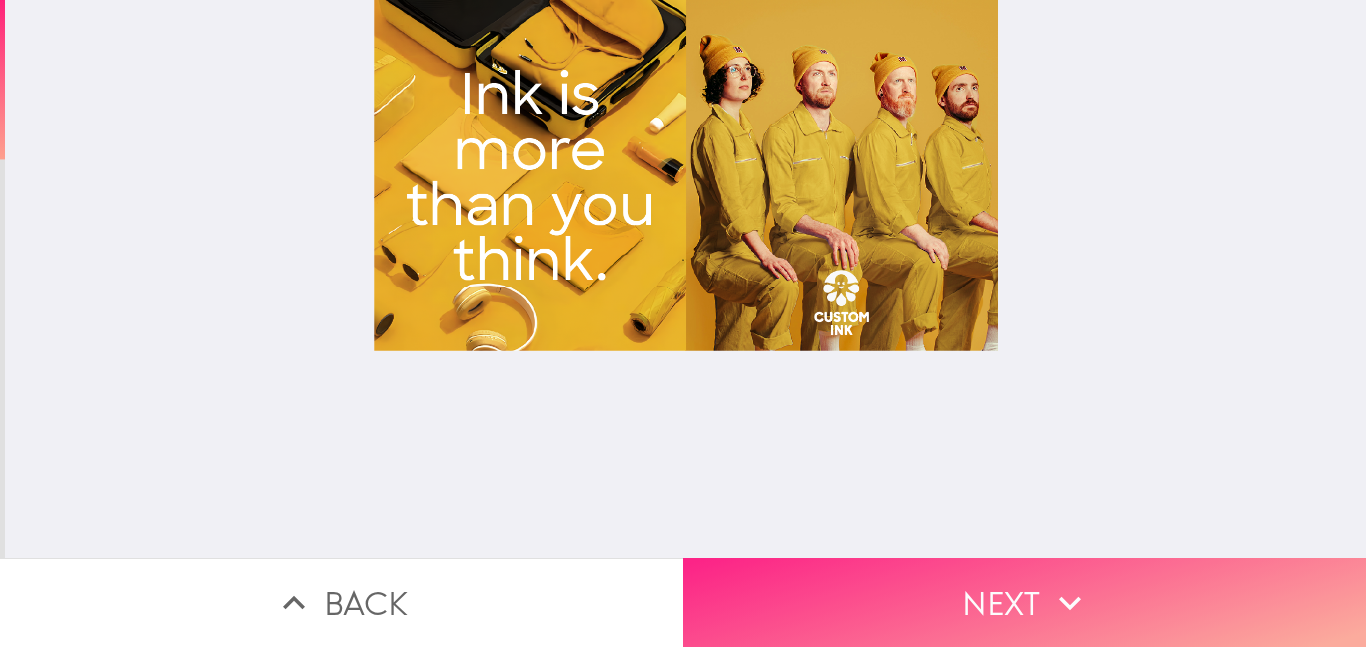 click on "Next" at bounding box center (1024, 602) 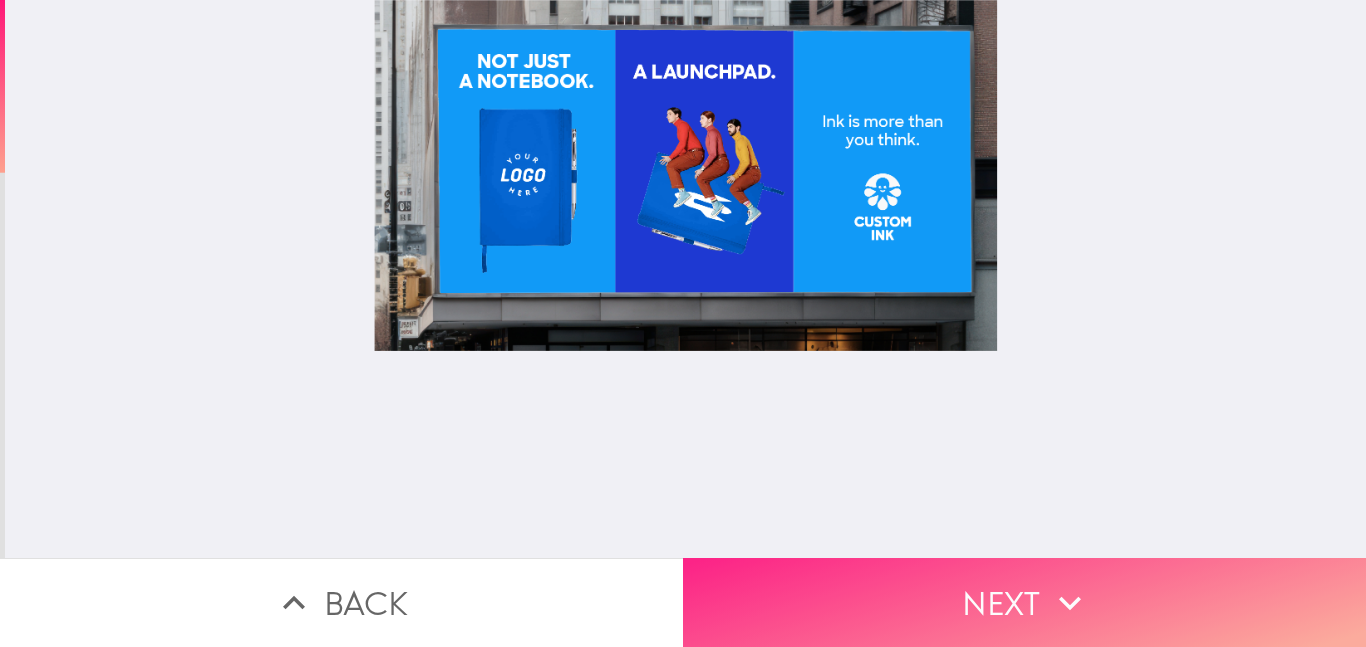 click on "Next" at bounding box center [1024, 602] 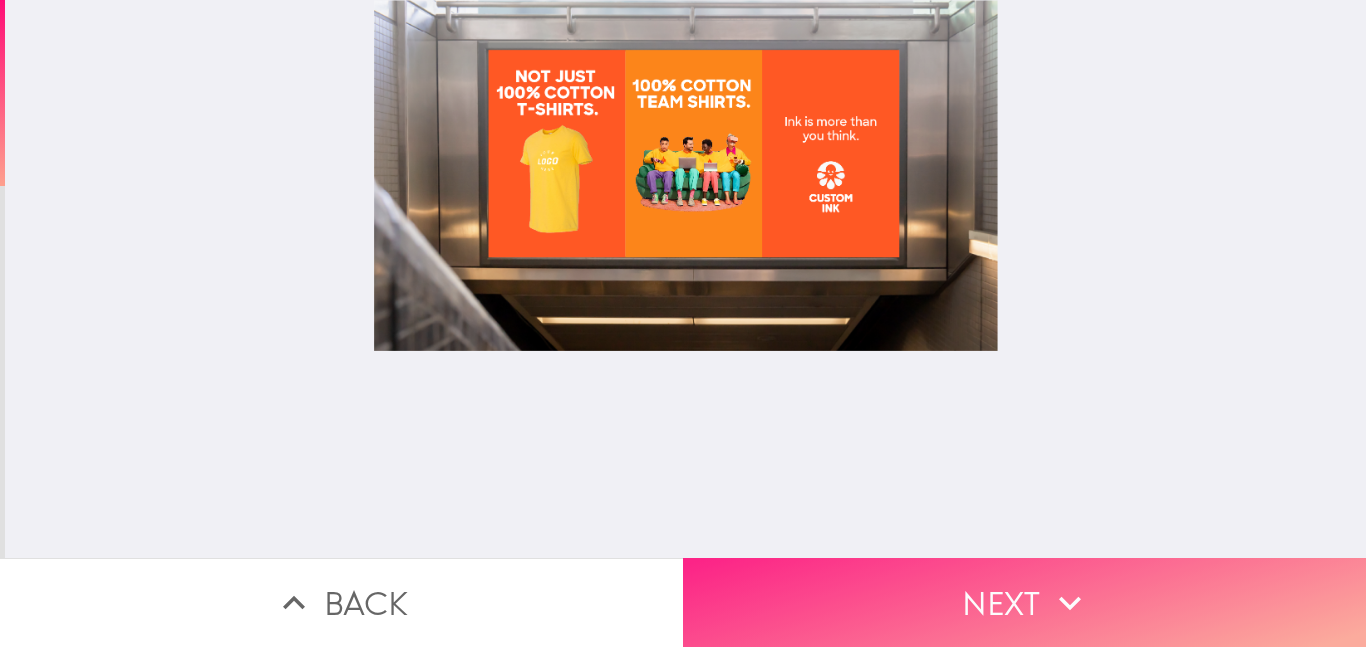 click on "Next" at bounding box center (1024, 602) 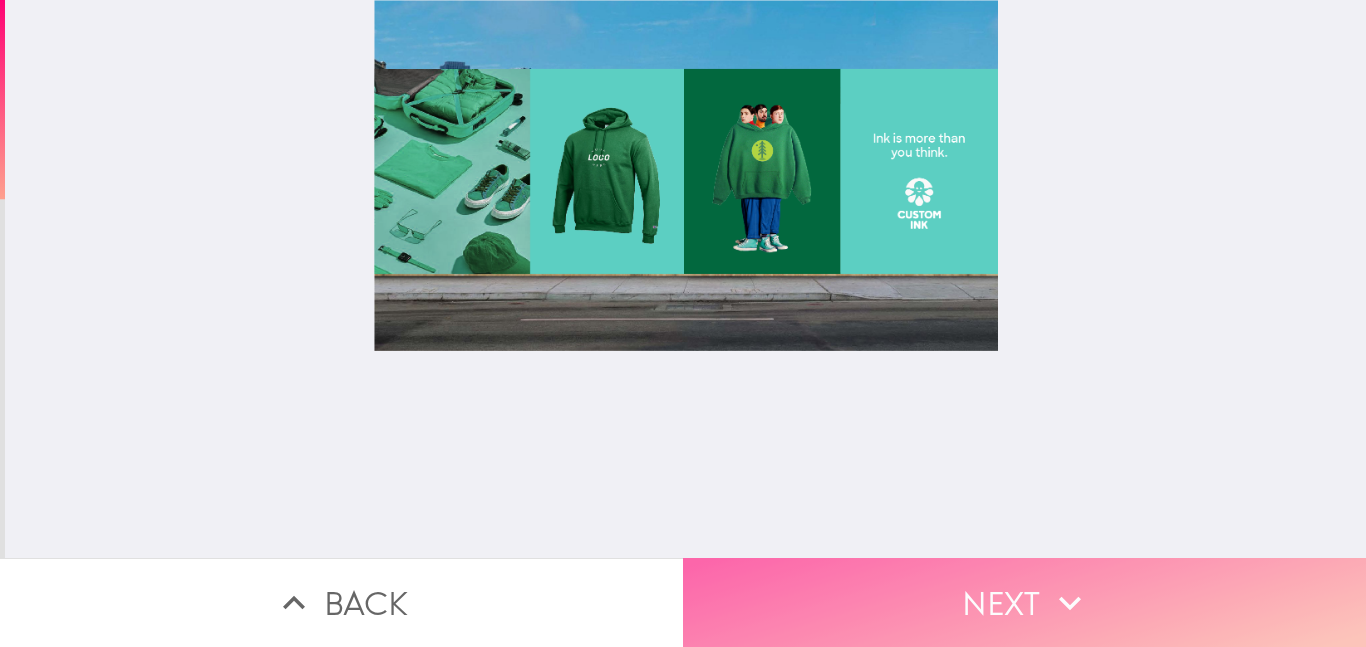 click on "Next" at bounding box center [1024, 602] 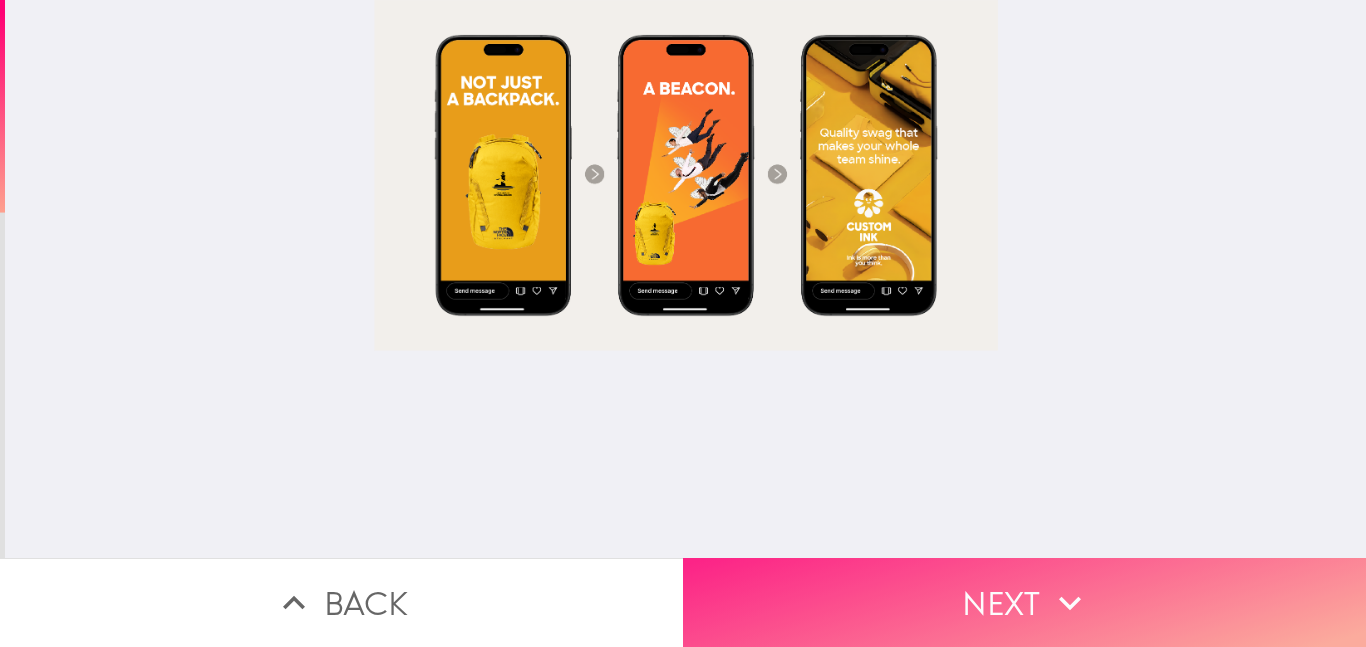 click on "Next" at bounding box center [1024, 602] 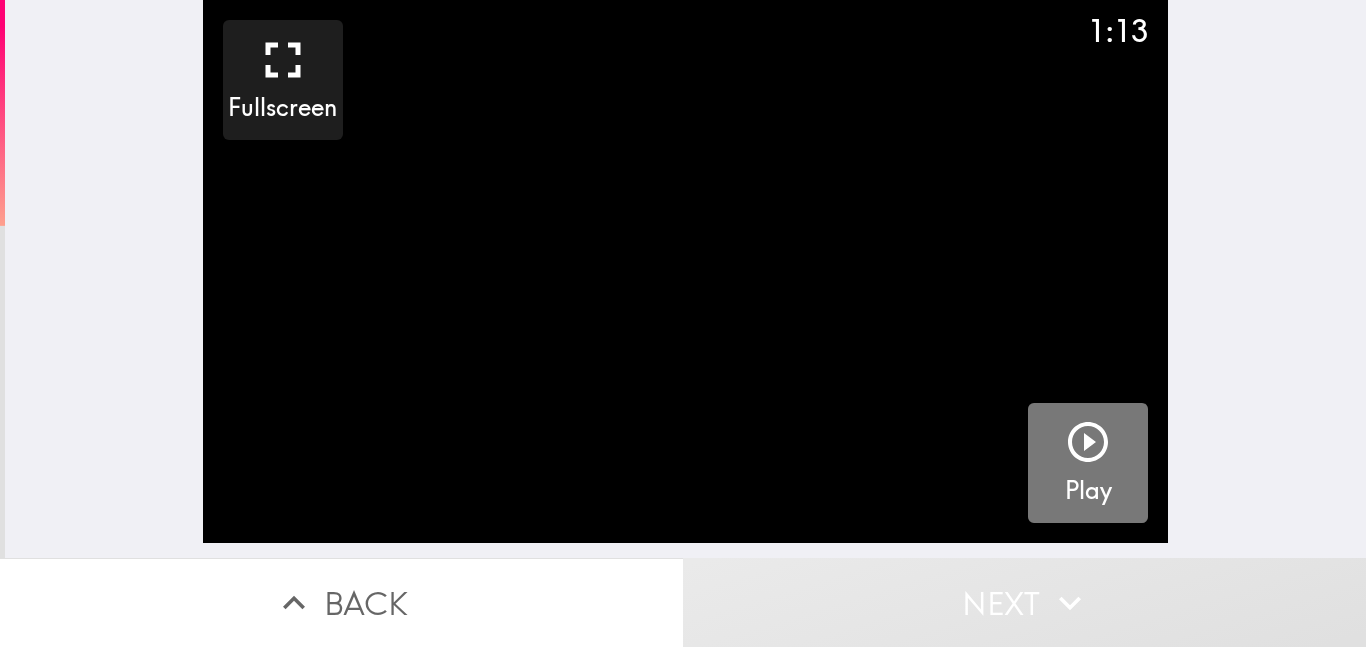 click 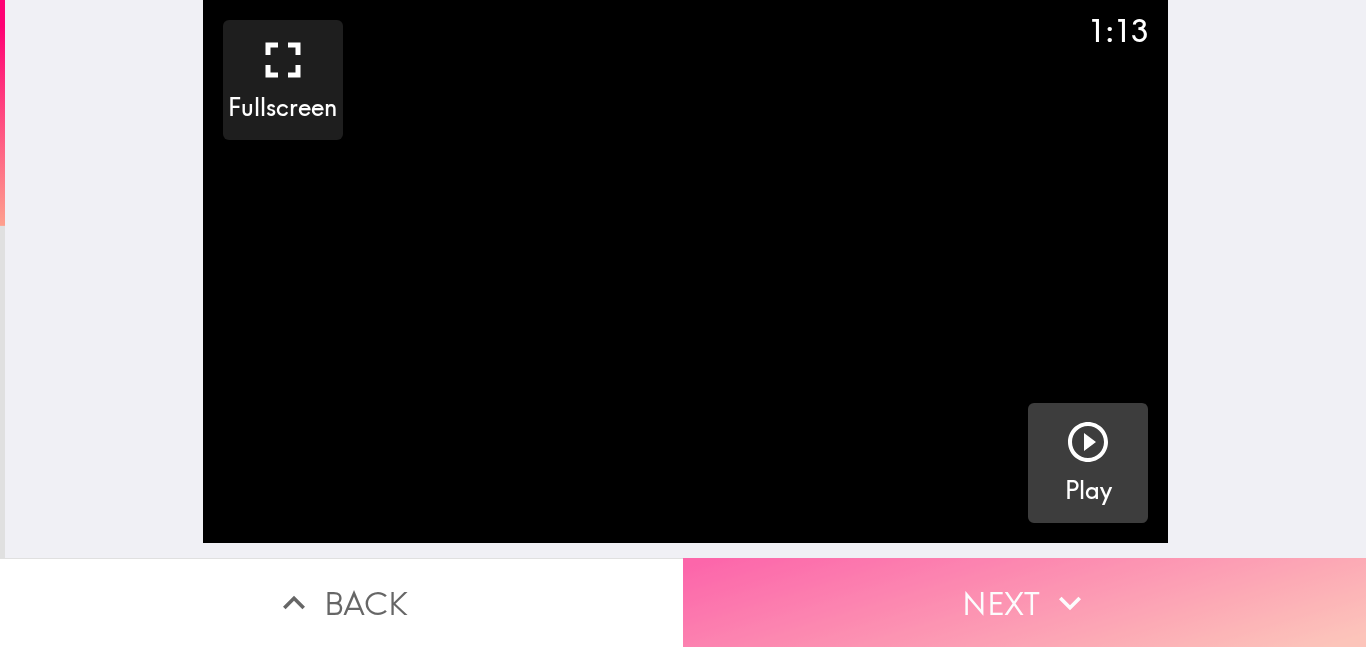 click on "Next" at bounding box center (1024, 602) 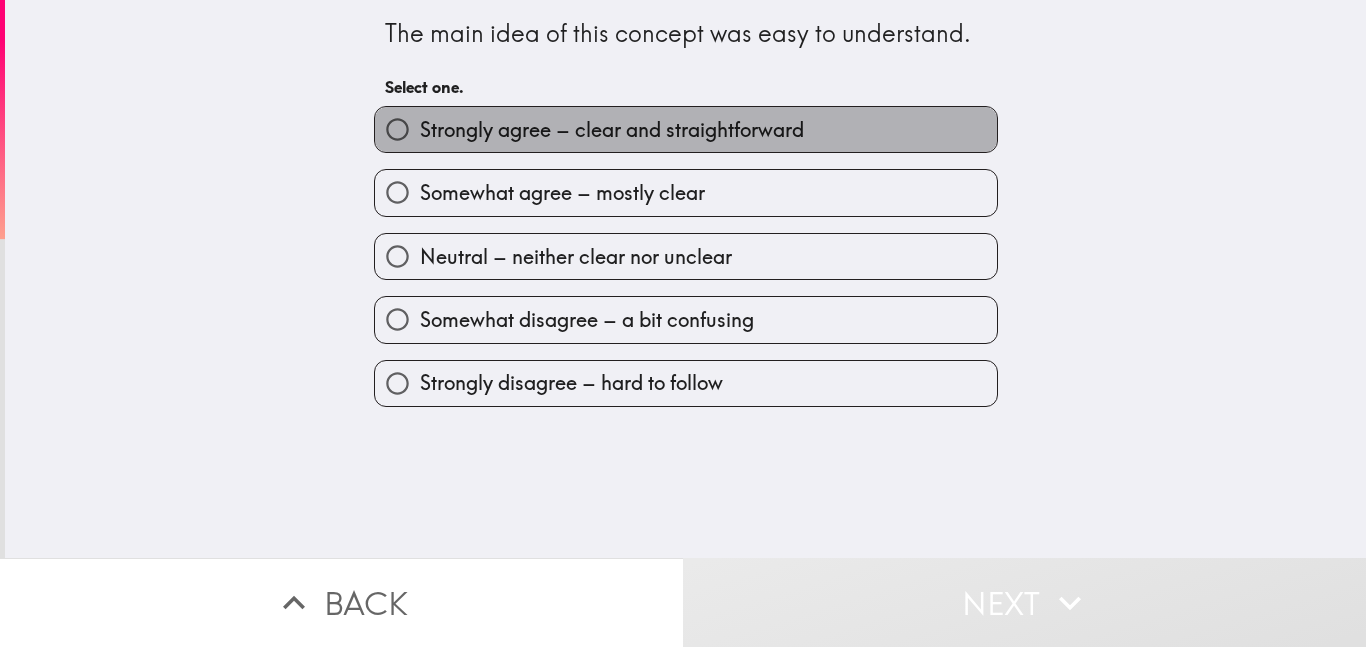 click on "Strongly agree – clear and straightforward" at bounding box center [612, 130] 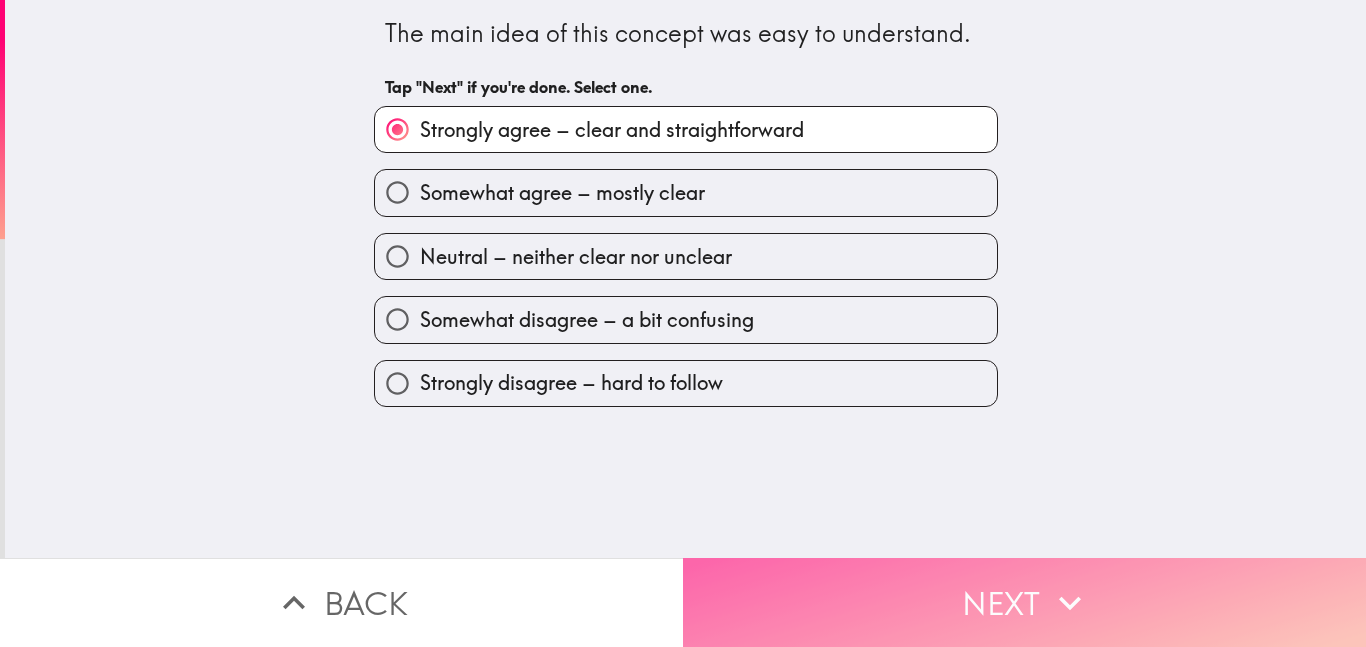 click on "Next" at bounding box center [1024, 602] 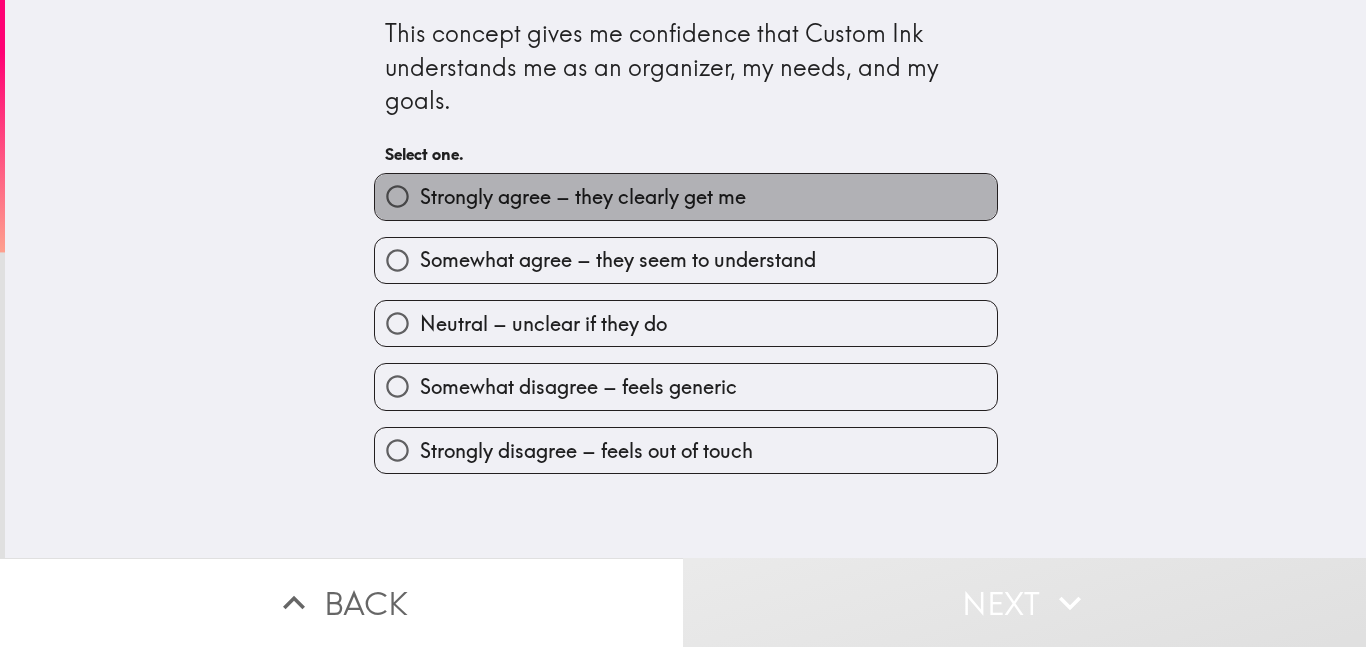 click on "Strongly agree – they clearly get me" at bounding box center [583, 197] 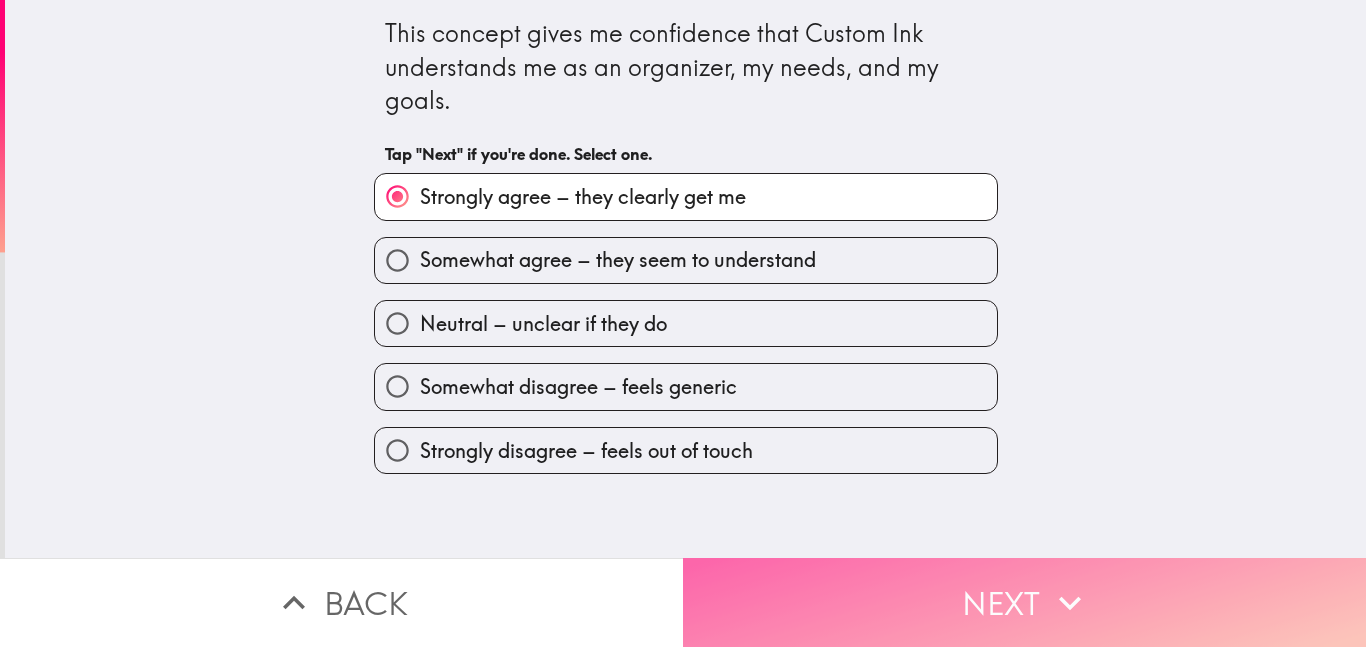 click on "Next" at bounding box center [1024, 602] 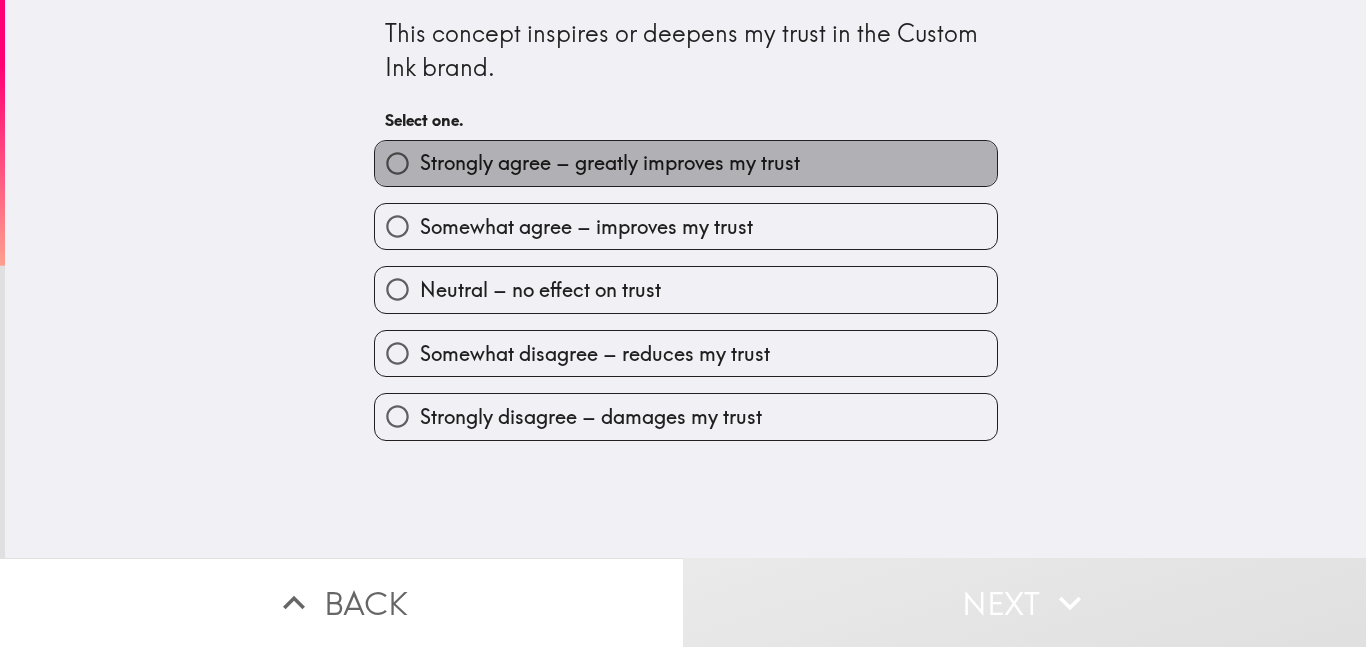 click on "Strongly agree – greatly improves my trust" at bounding box center [610, 163] 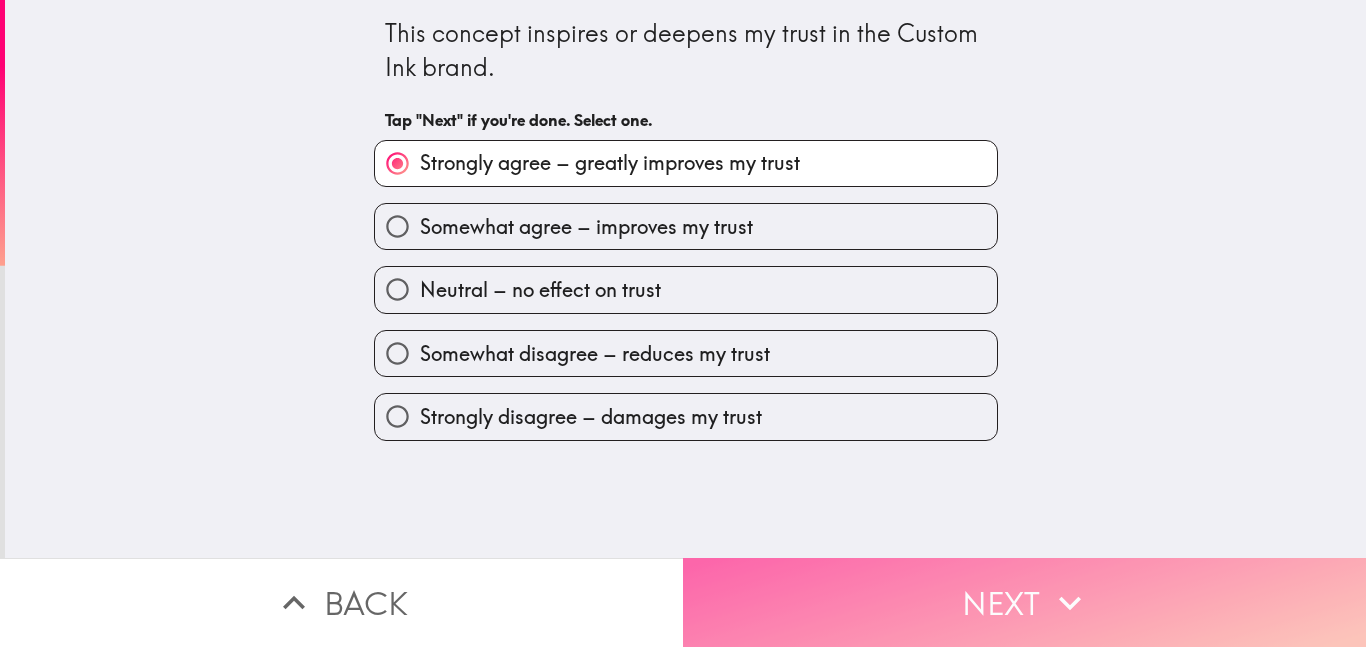 click on "Next" at bounding box center [1024, 602] 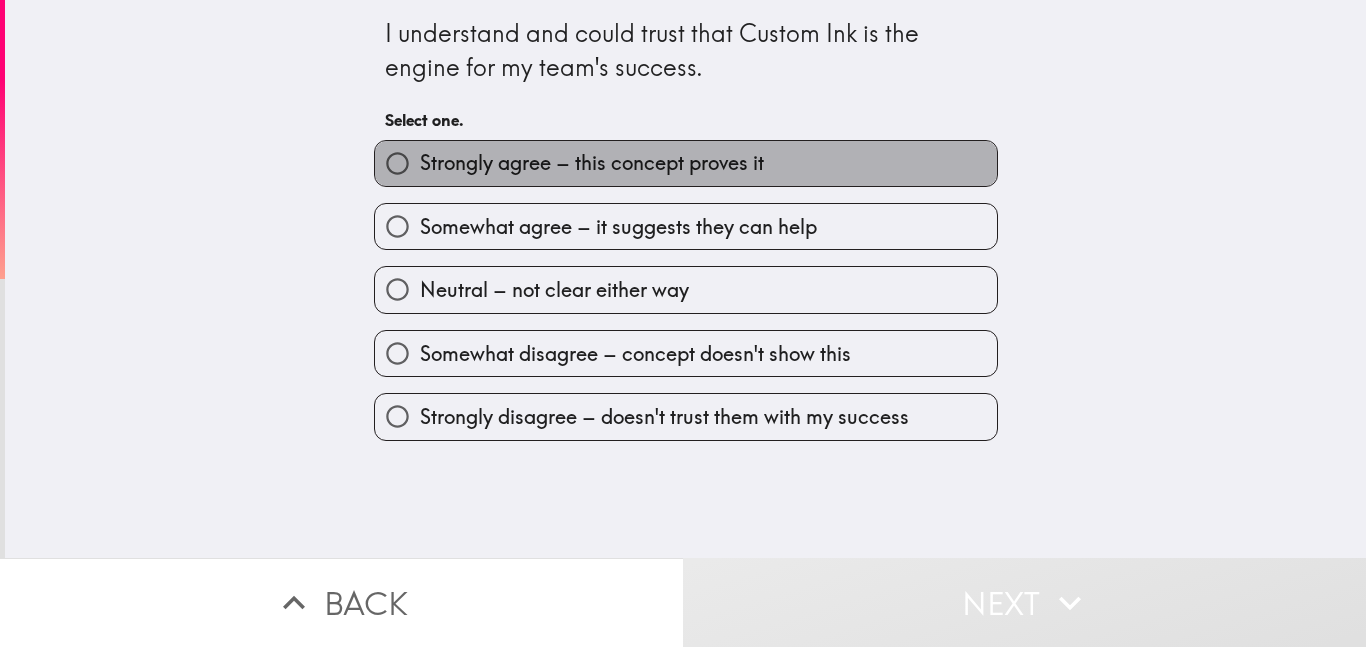 click on "Strongly agree – this concept proves it" at bounding box center [592, 163] 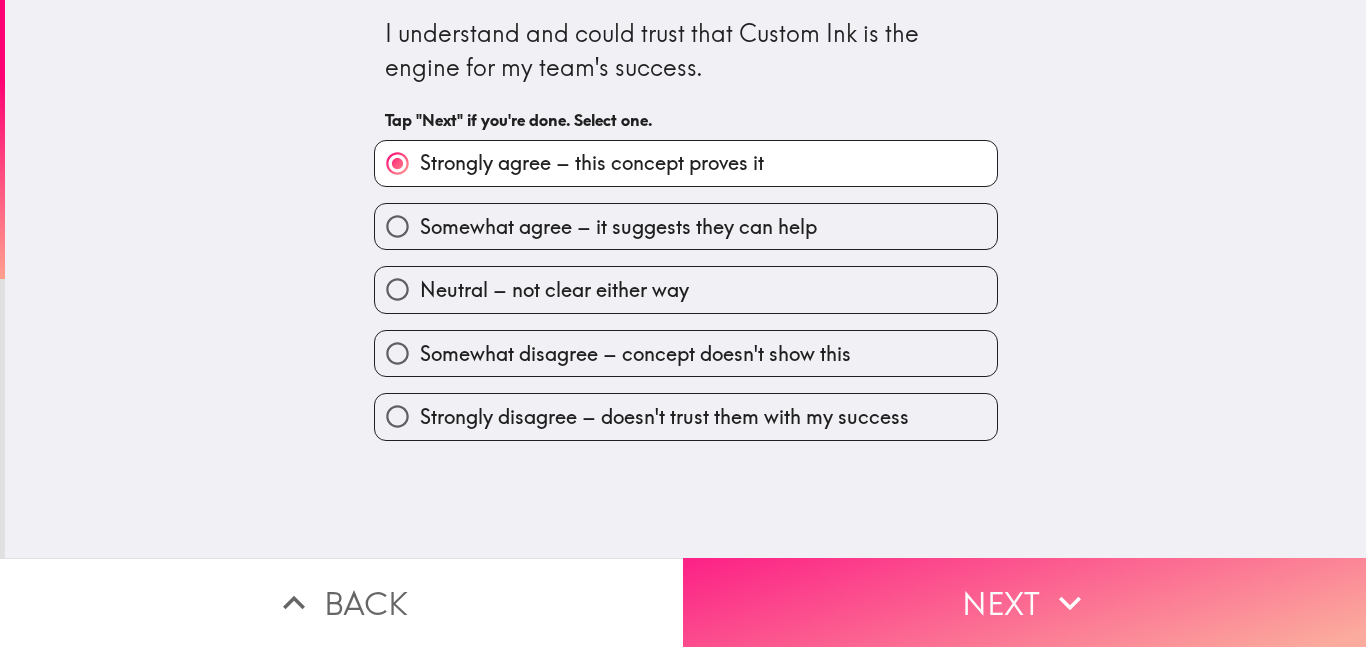 click on "Next" at bounding box center (1024, 602) 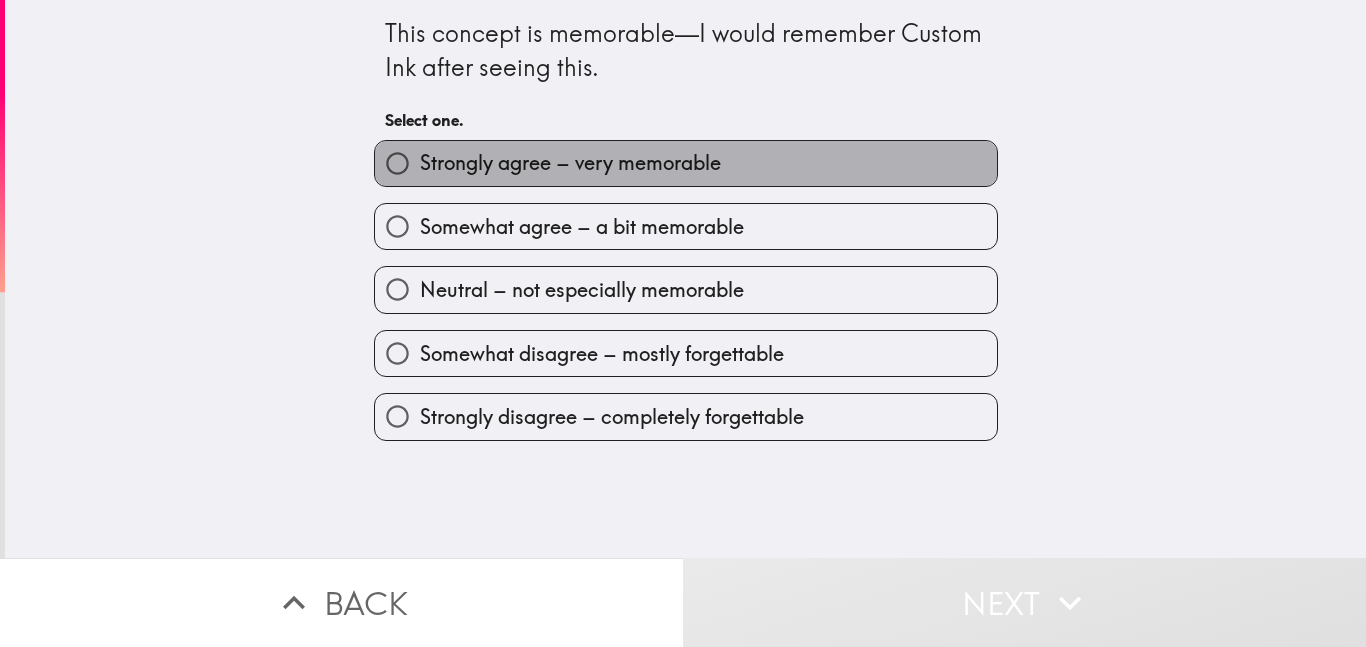 click on "Strongly agree – very memorable" at bounding box center (570, 163) 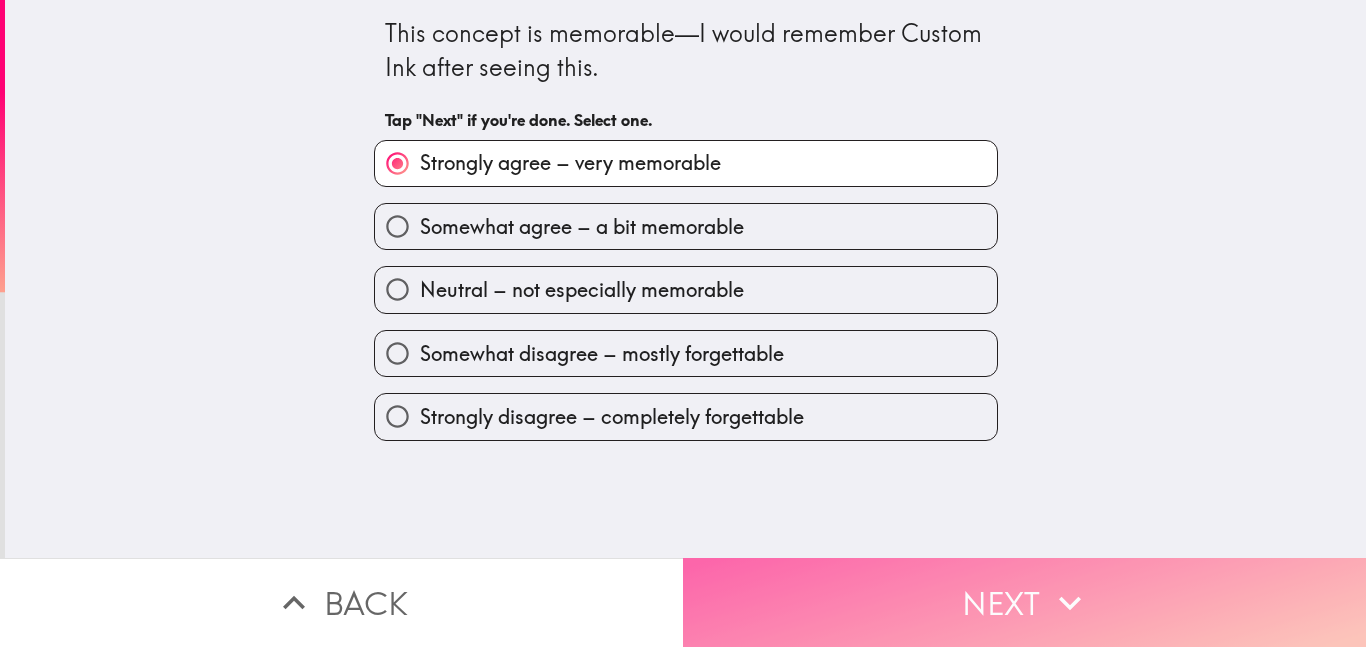 click on "Next" at bounding box center [1024, 602] 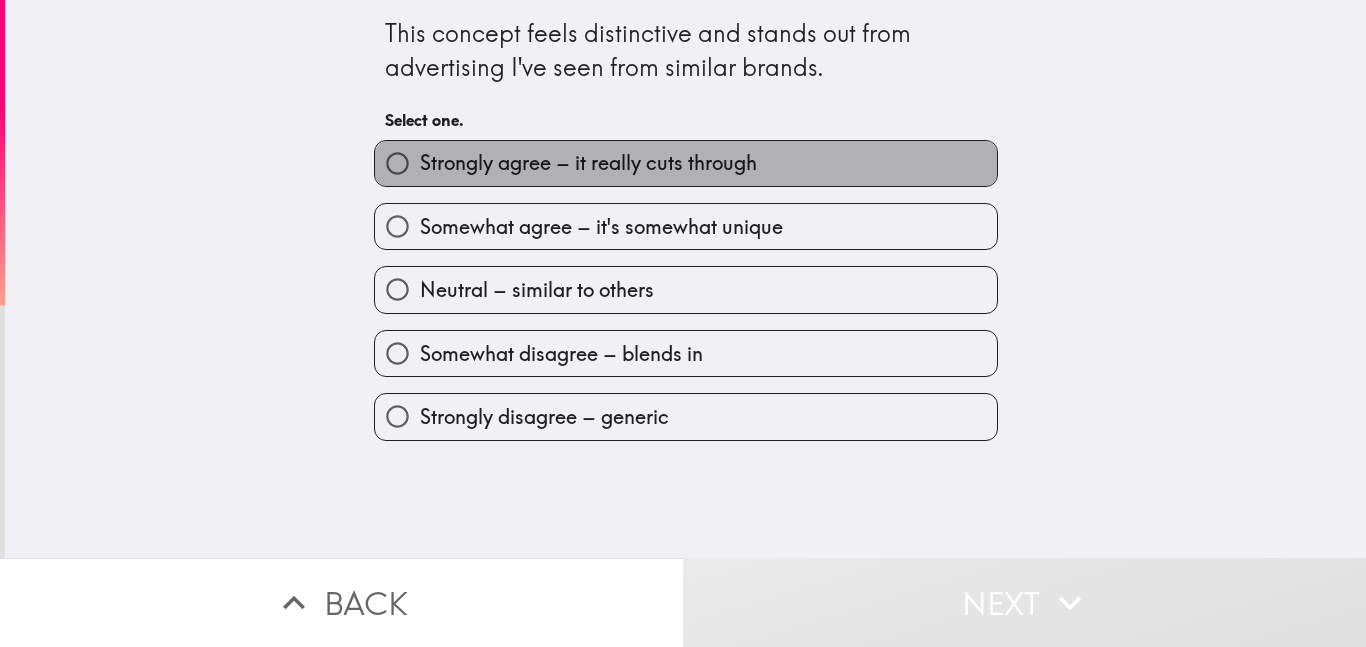 click on "Strongly agree – it really cuts through" at bounding box center [588, 163] 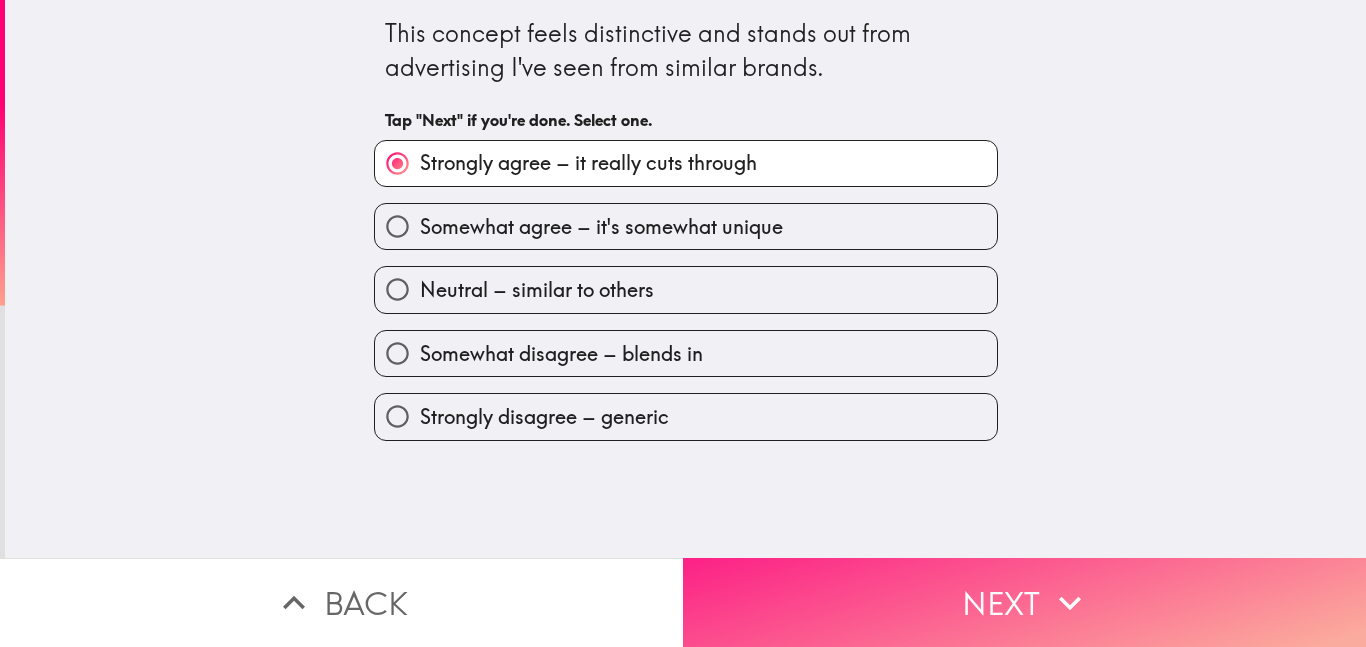 click on "Next" at bounding box center (1024, 602) 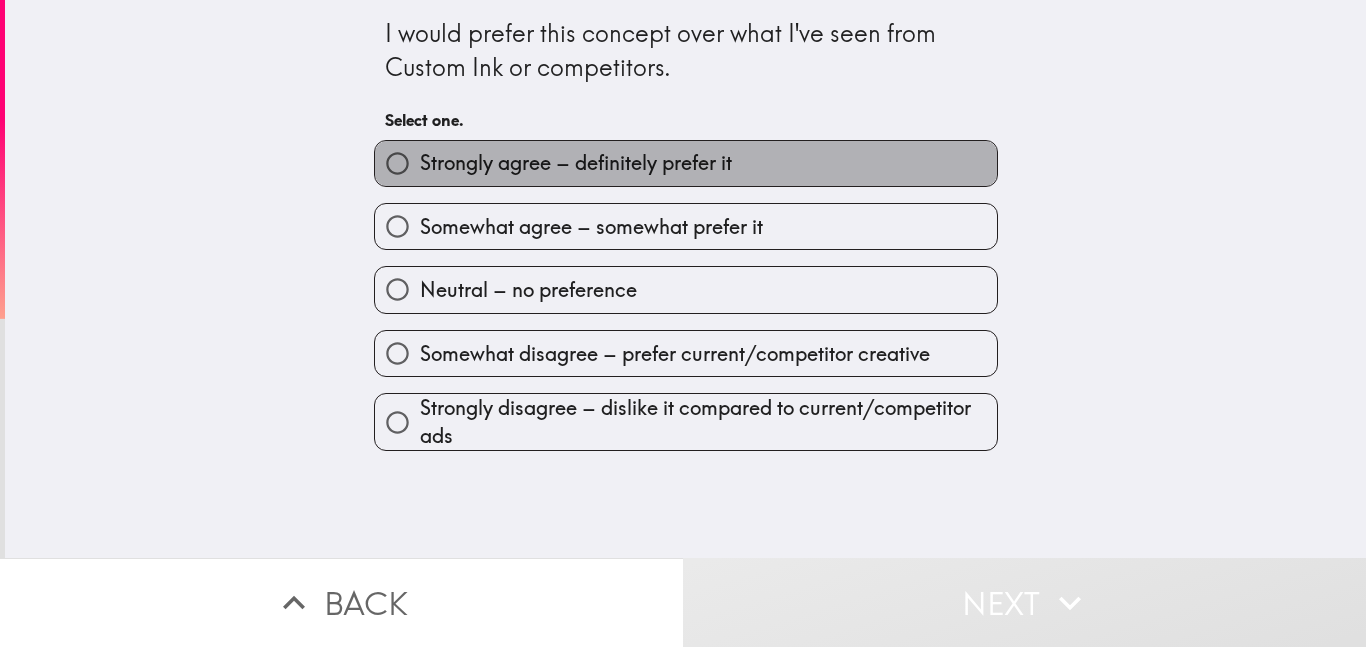 click on "Strongly agree – definitely prefer it" at bounding box center (576, 163) 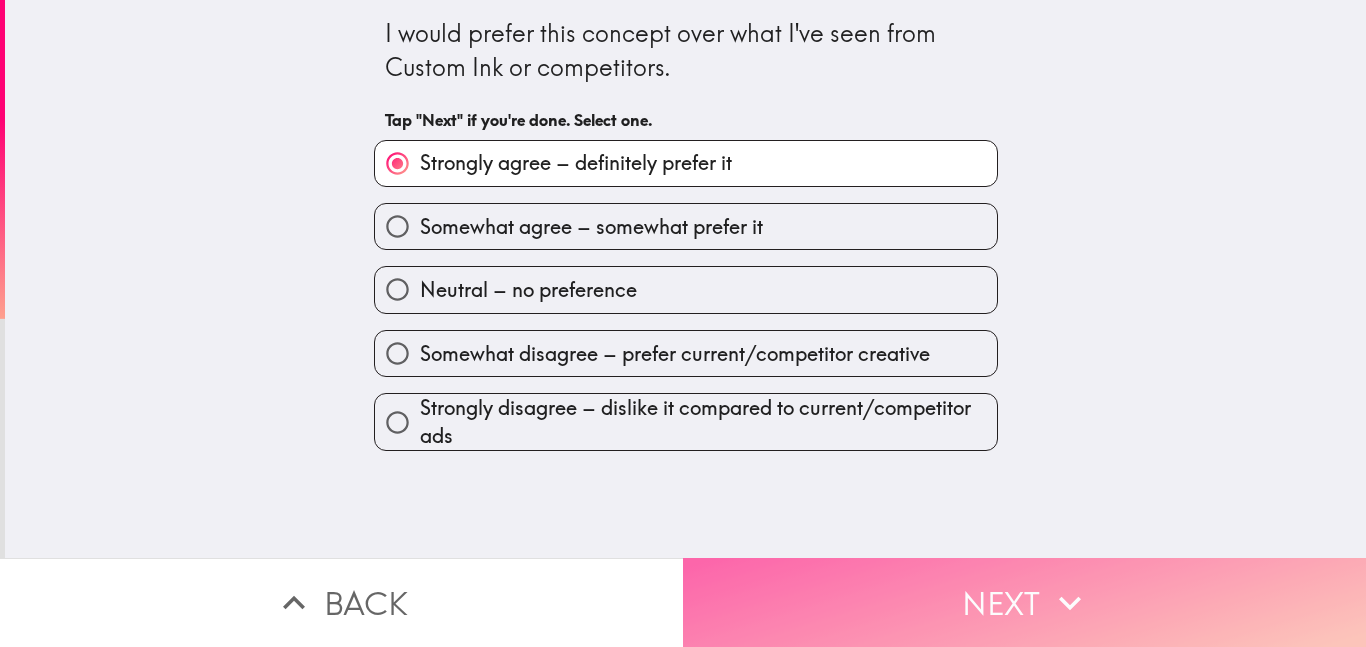 click on "Next" at bounding box center (1024, 602) 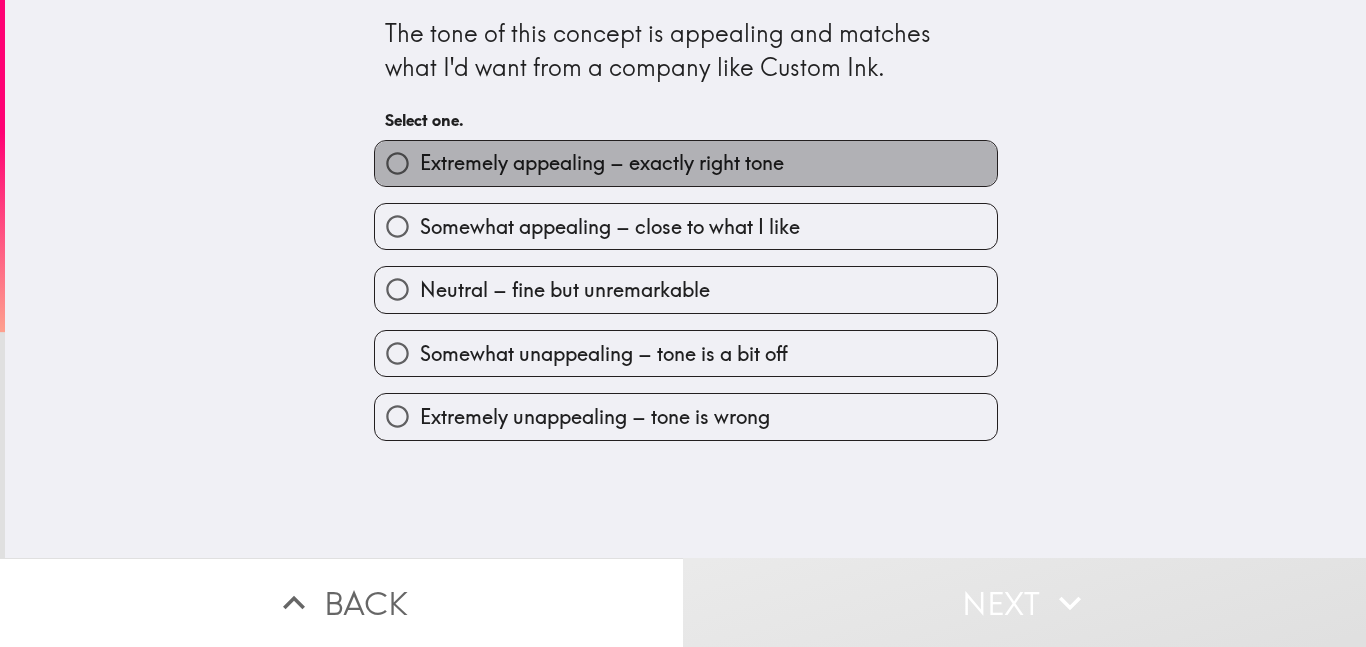 click on "Extremely appealing – exactly right tone" at bounding box center (602, 163) 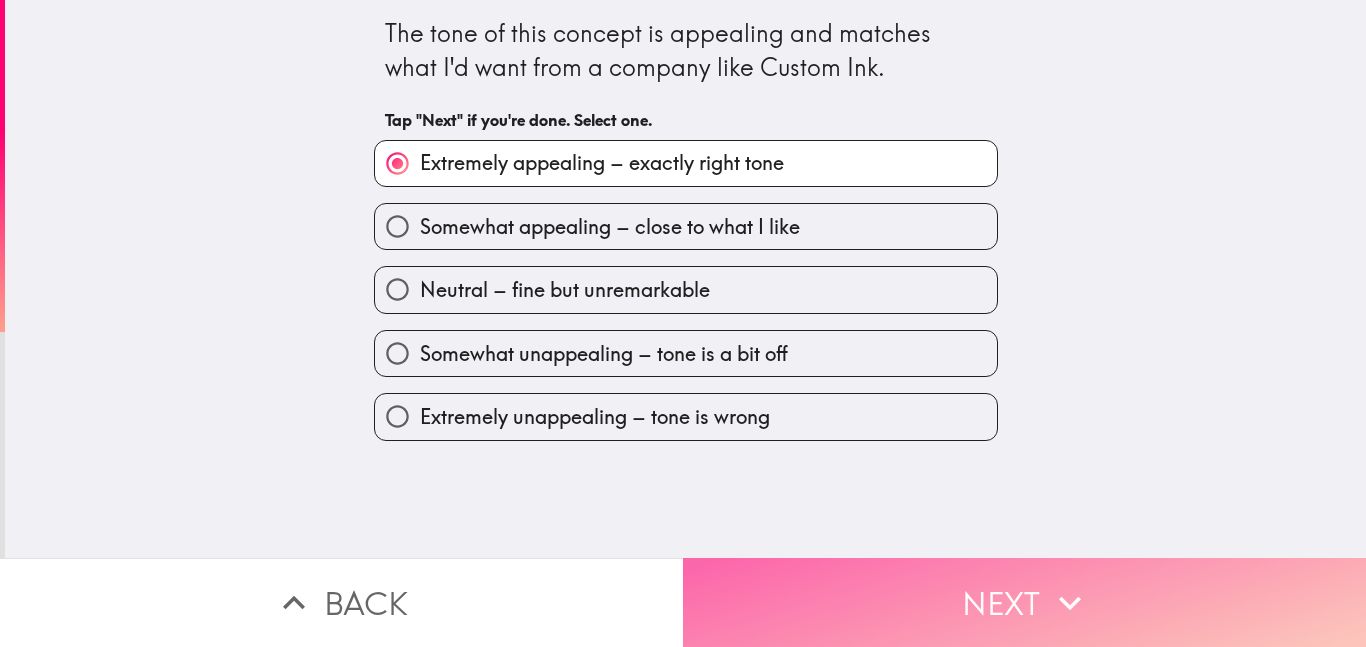 click on "Next" at bounding box center (1024, 602) 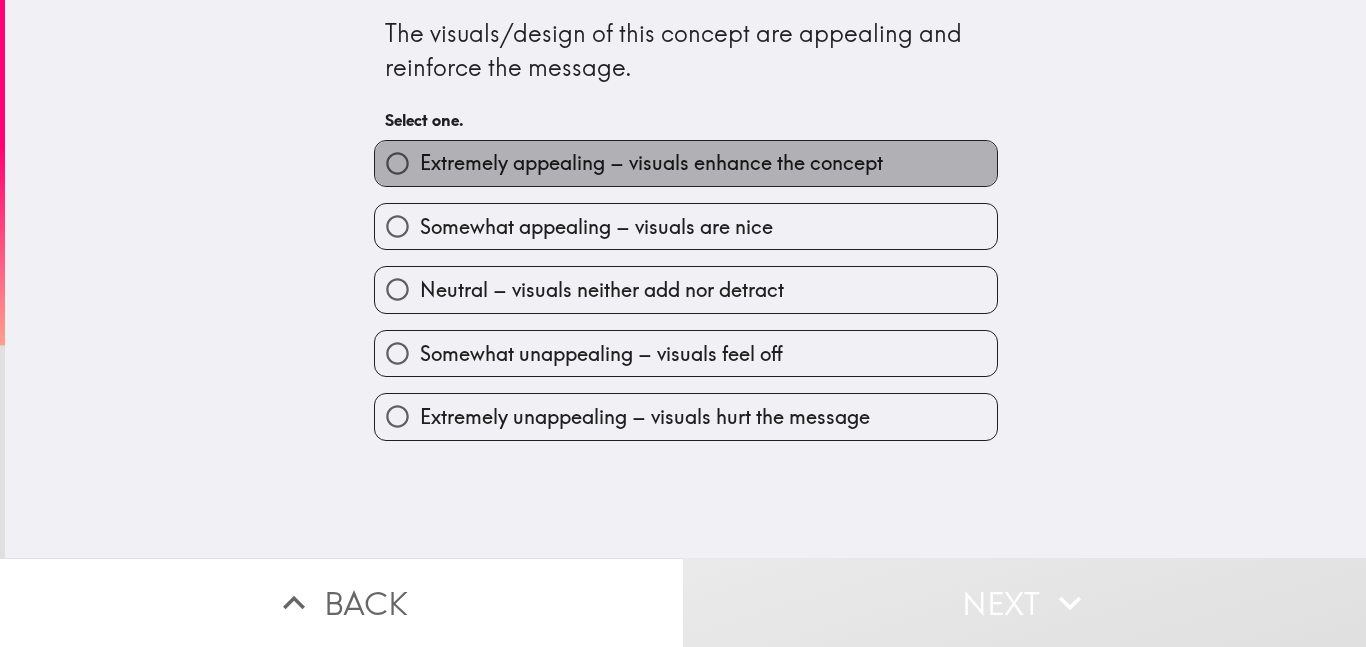 click on "Extremely appealing – visuals enhance the concept" at bounding box center (651, 163) 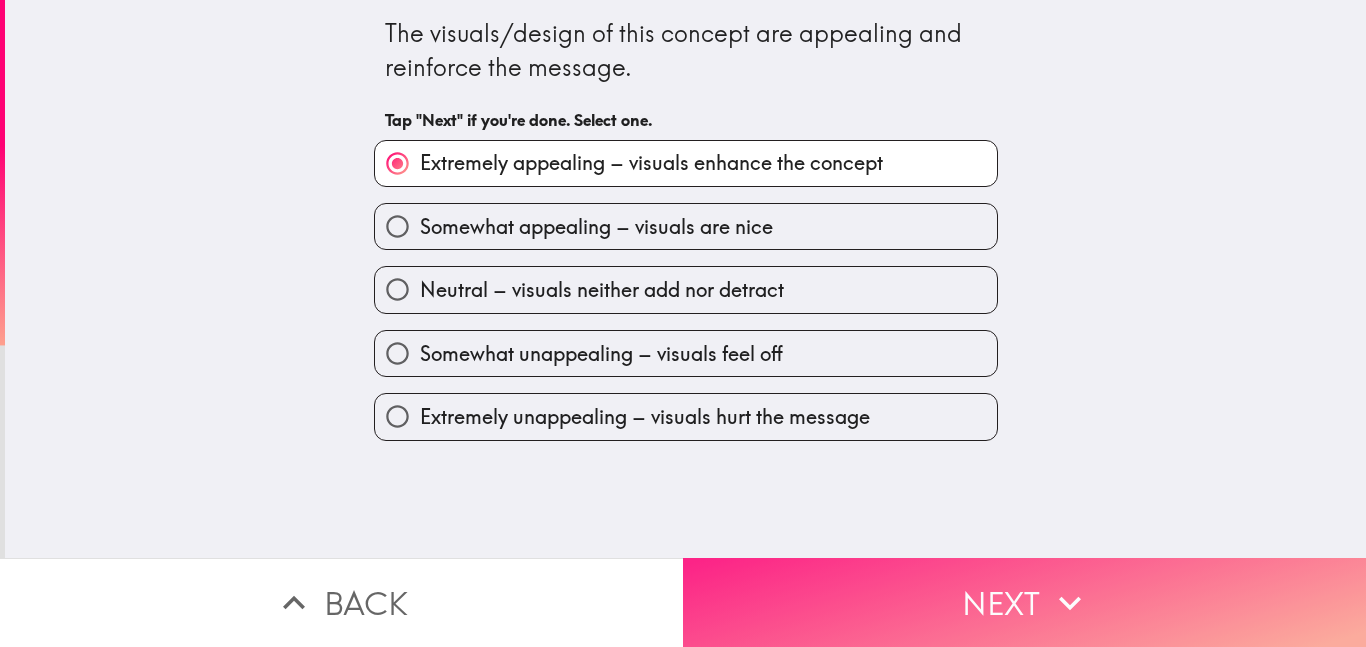 click on "Next" at bounding box center (1024, 602) 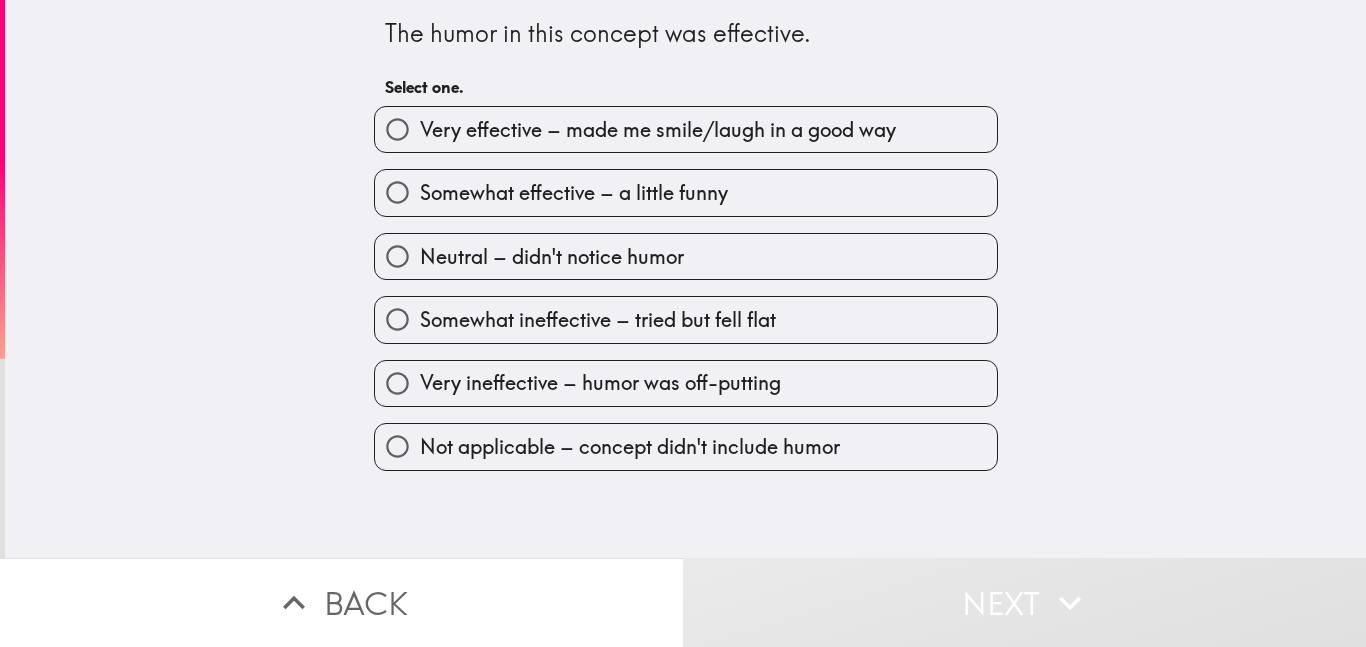 click on "Very effective – made me smile/laugh in a good way" at bounding box center [658, 130] 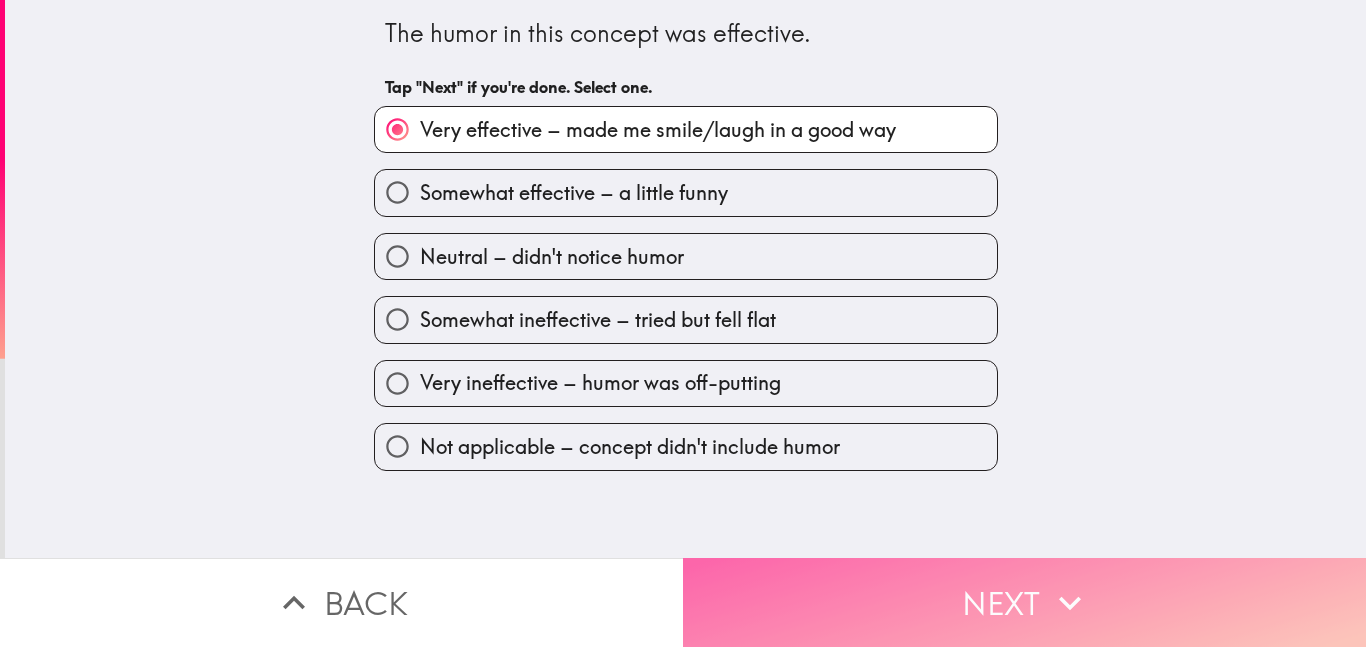click on "Next" at bounding box center [1024, 602] 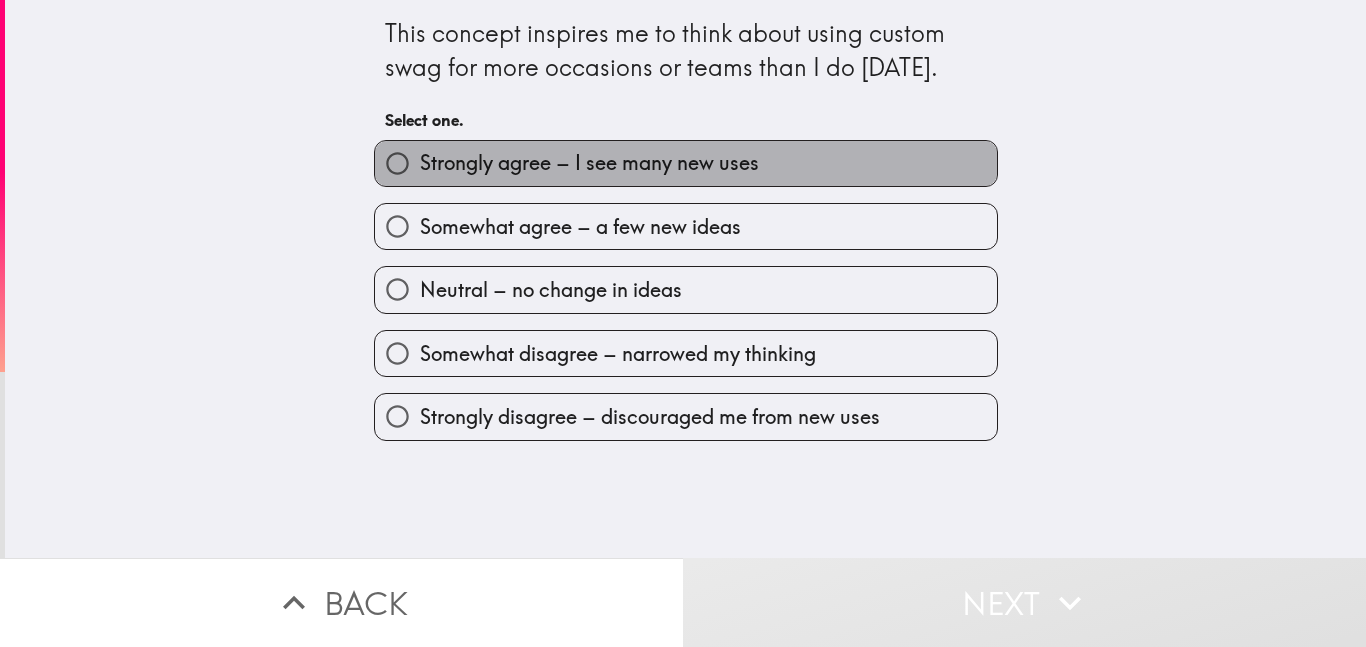 click on "Strongly agree – I see many new uses" at bounding box center [589, 163] 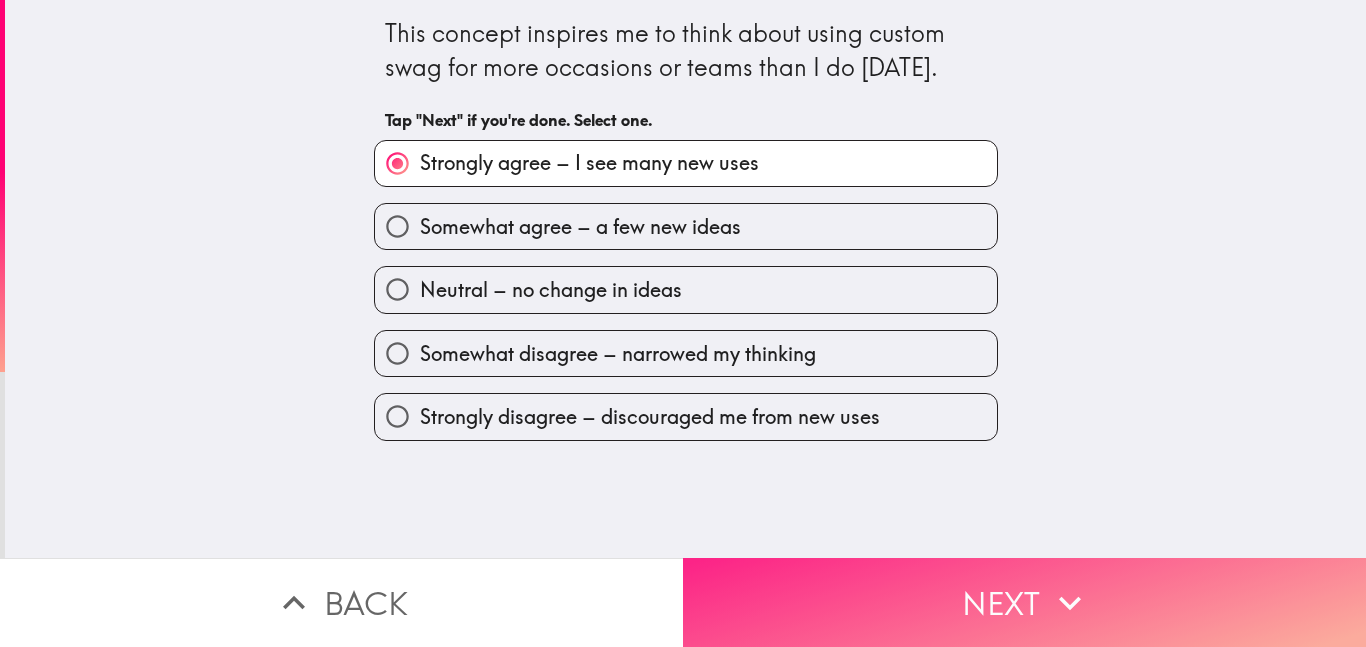 click on "Next" at bounding box center (1024, 602) 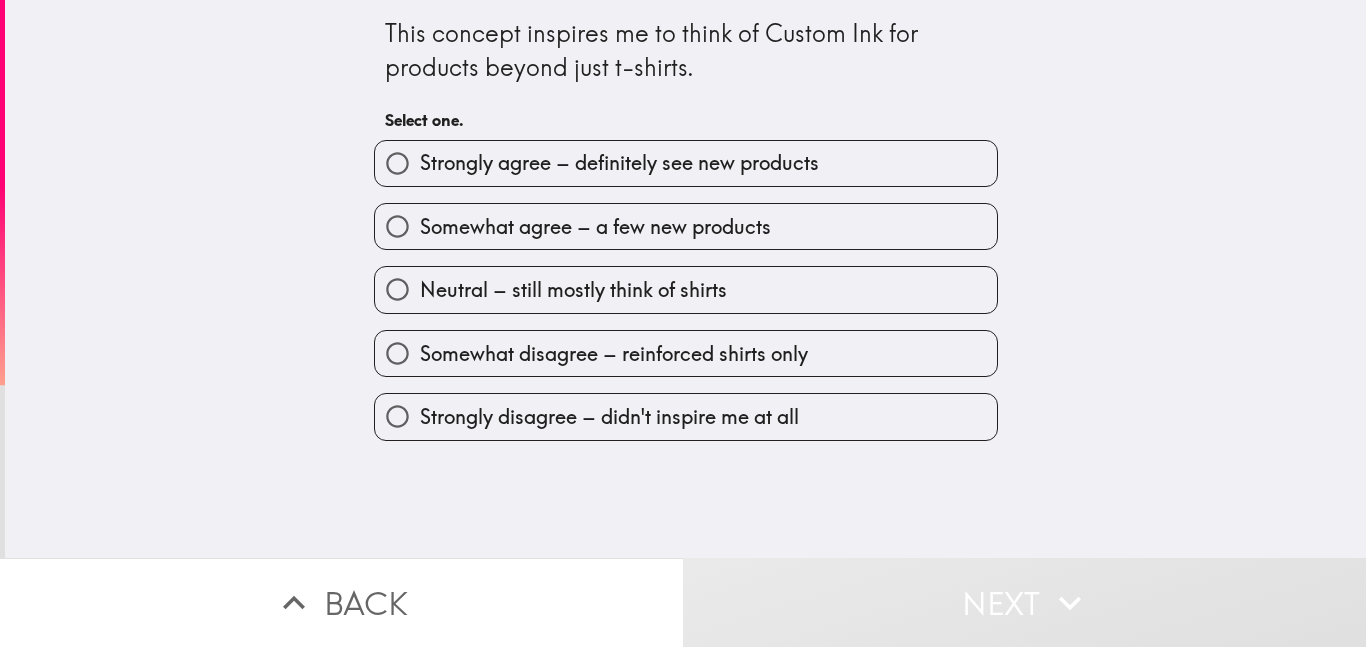click on "Strongly agree – definitely see new products" at bounding box center [619, 163] 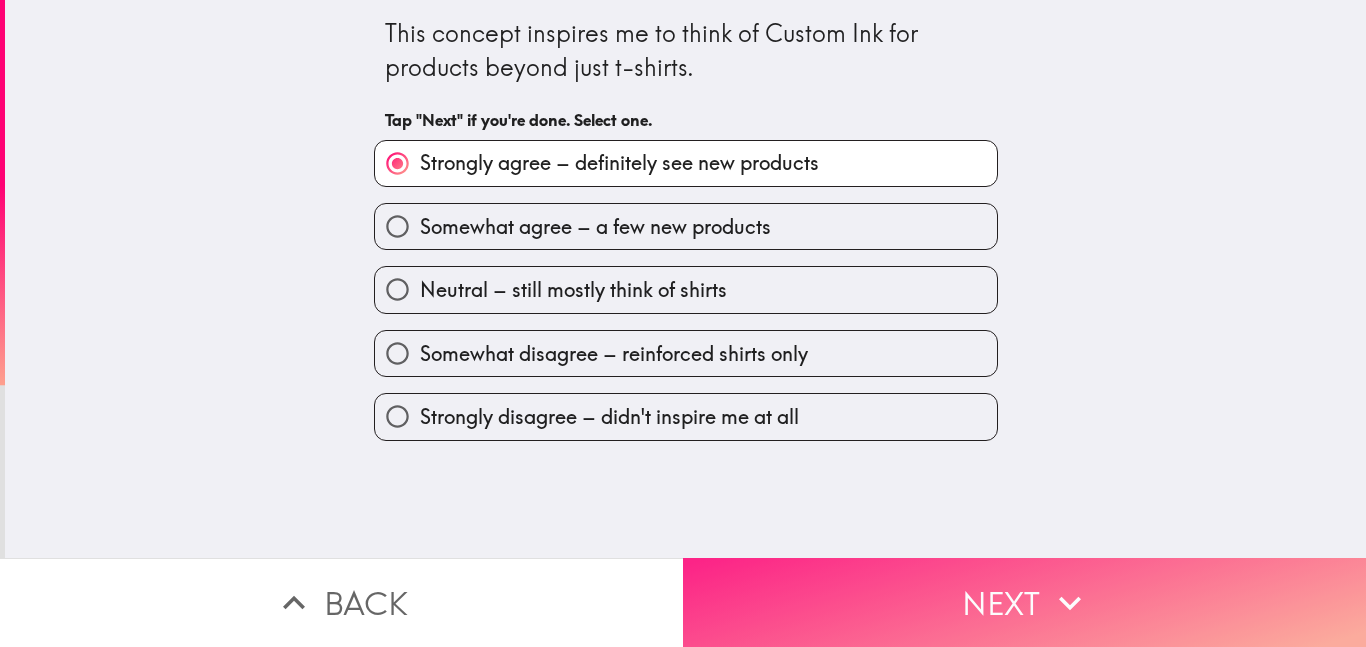 click on "Next" at bounding box center (1024, 602) 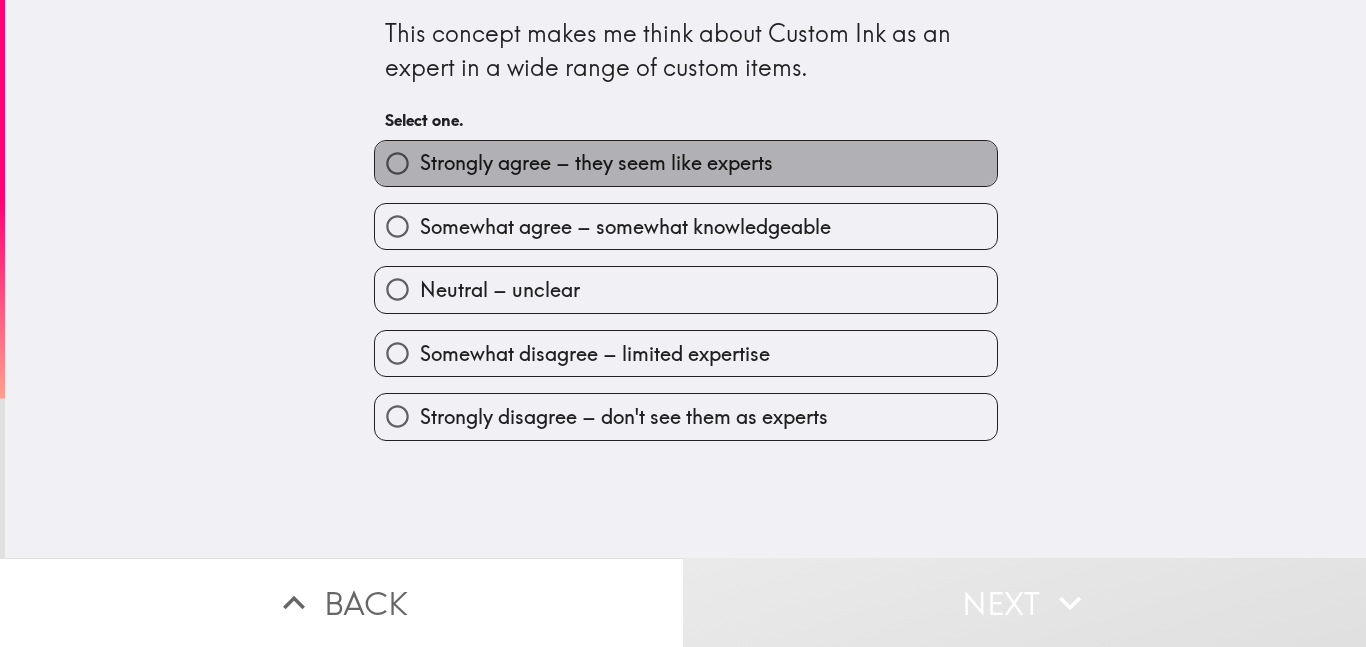 click on "Strongly agree – they seem like experts" at bounding box center [596, 163] 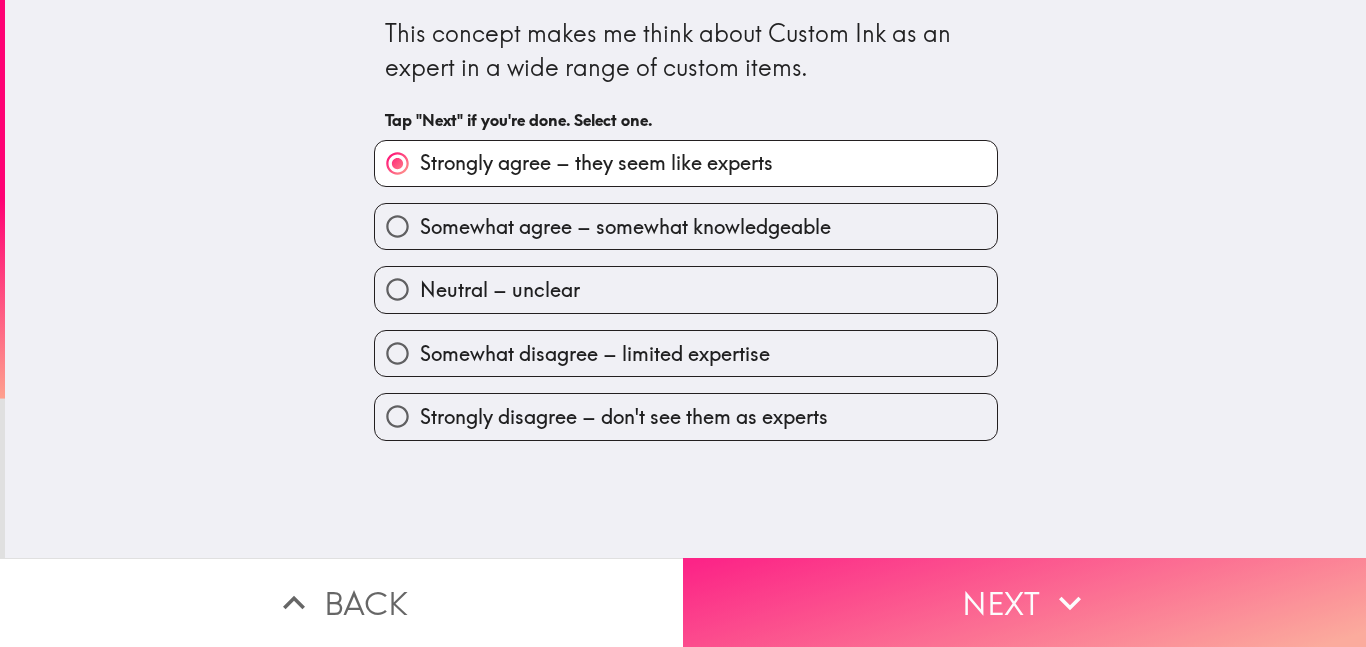 click on "Next" at bounding box center (1024, 602) 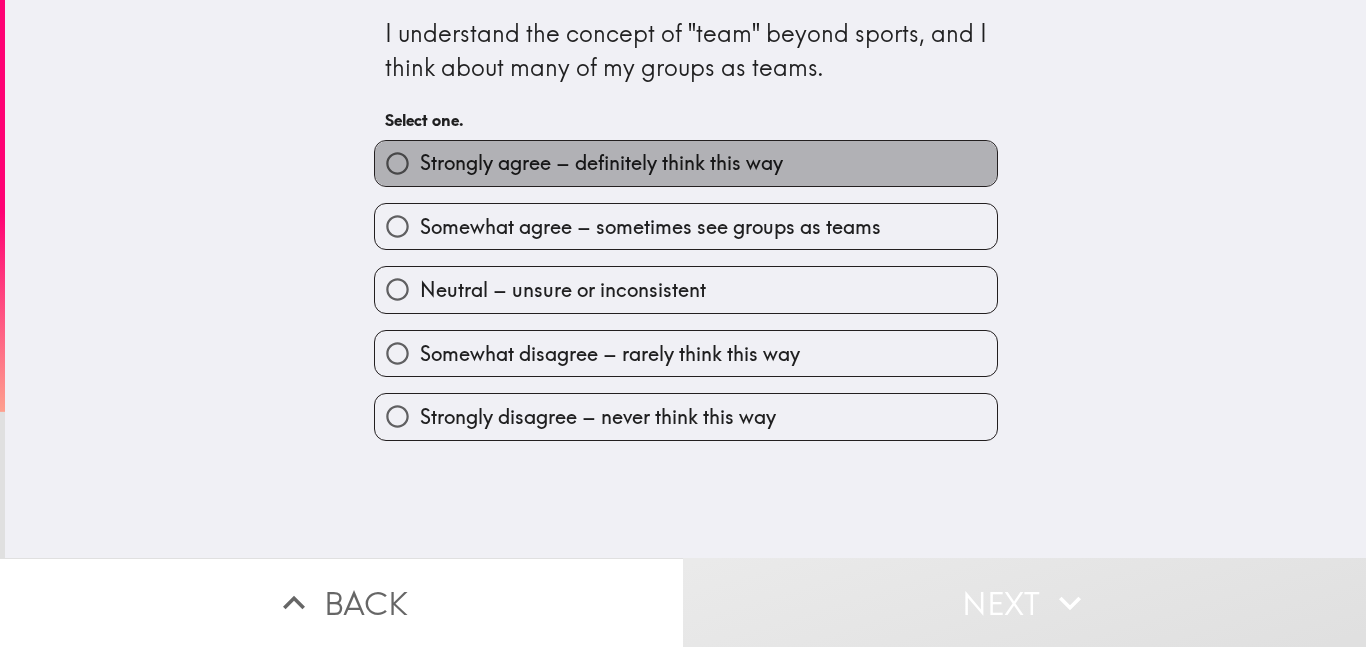 click on "Strongly agree – definitely think this way" at bounding box center (601, 163) 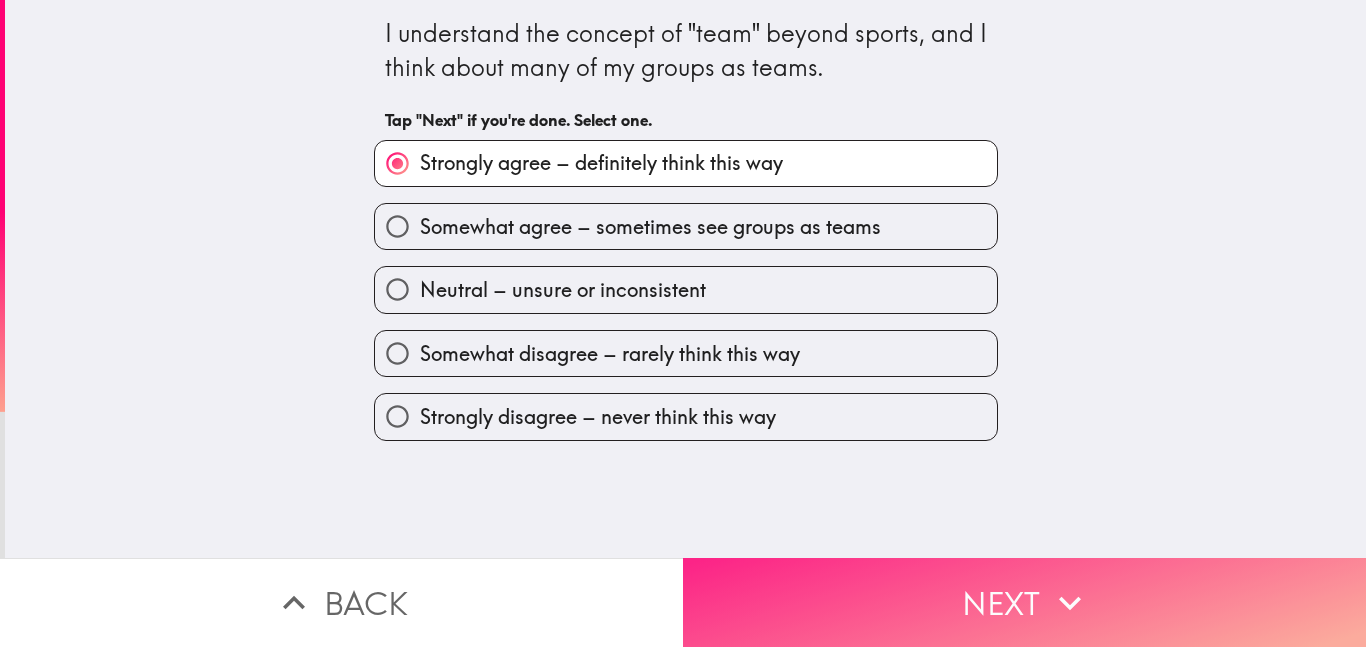 click on "Next" at bounding box center (1024, 602) 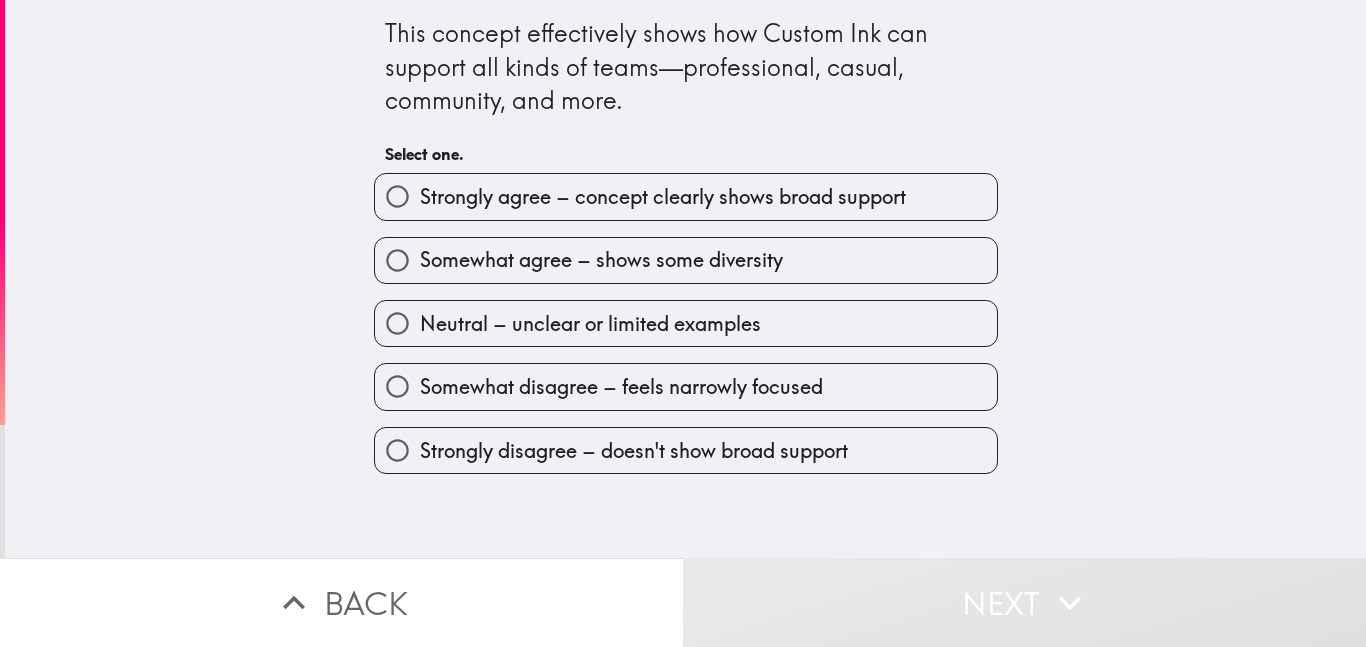 click on "Strongly agree – concept clearly shows broad support" at bounding box center [663, 197] 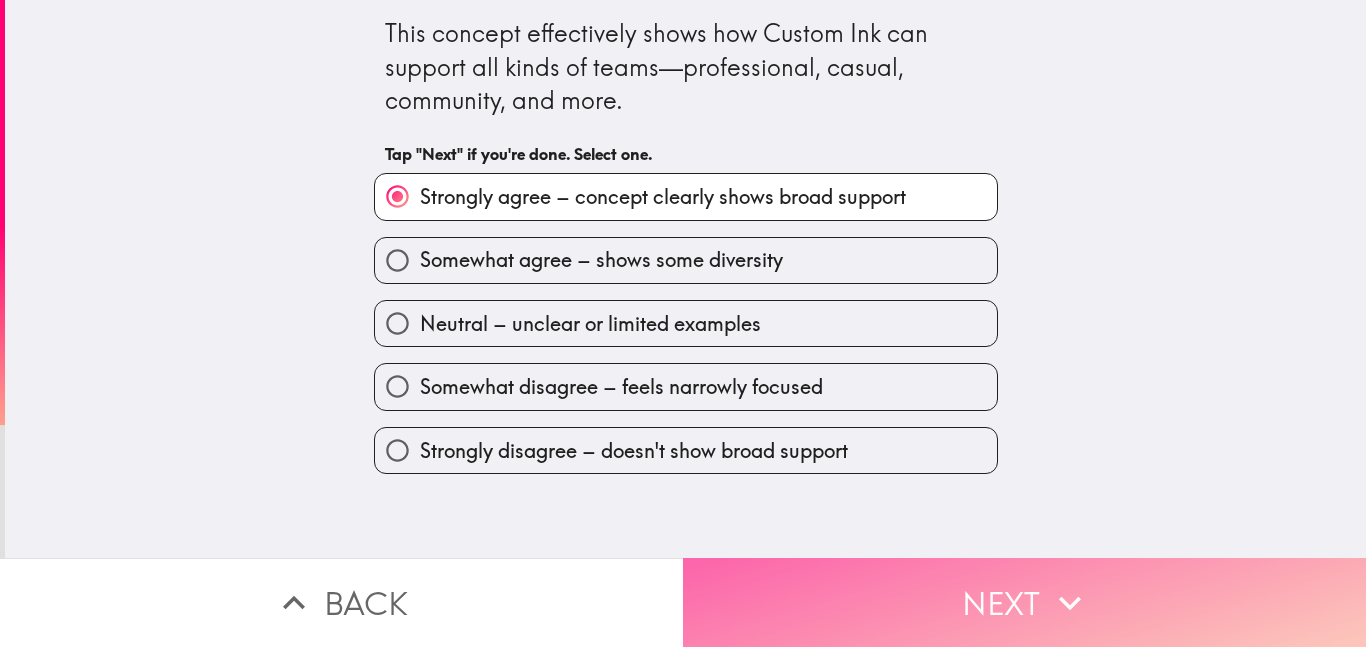 click on "Next" at bounding box center [1024, 602] 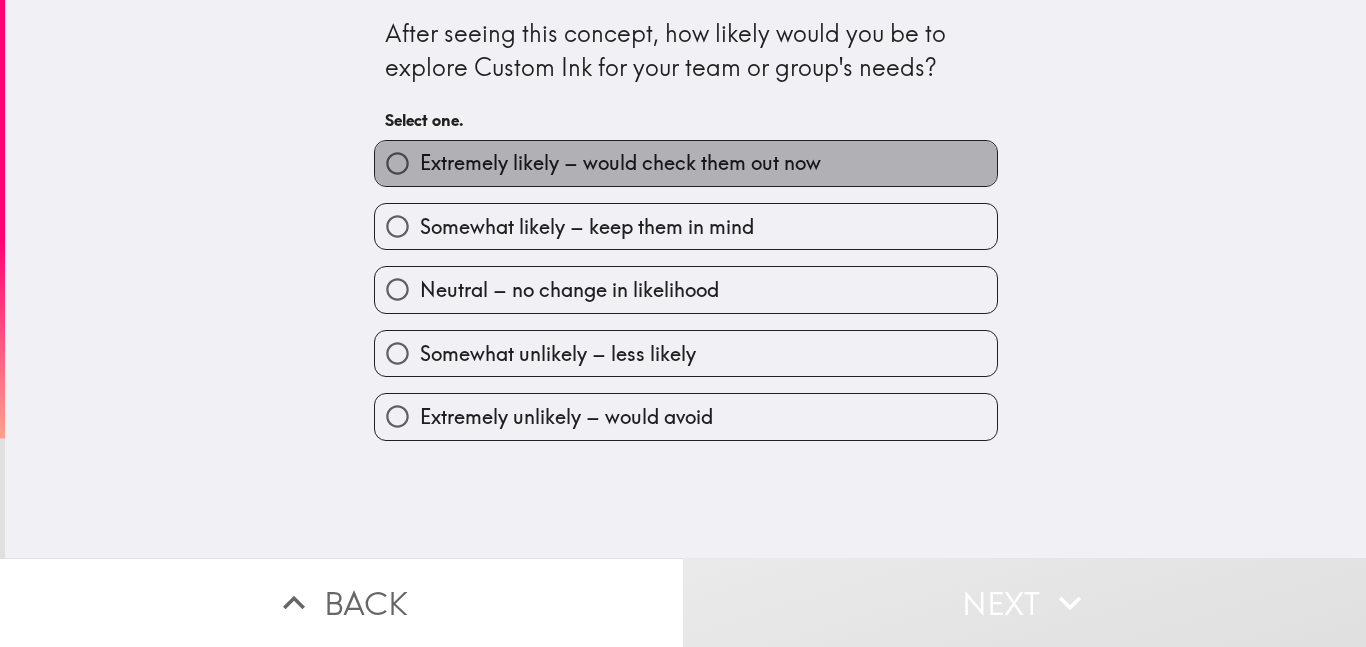 click on "Extremely likely – would check them out now" at bounding box center [620, 163] 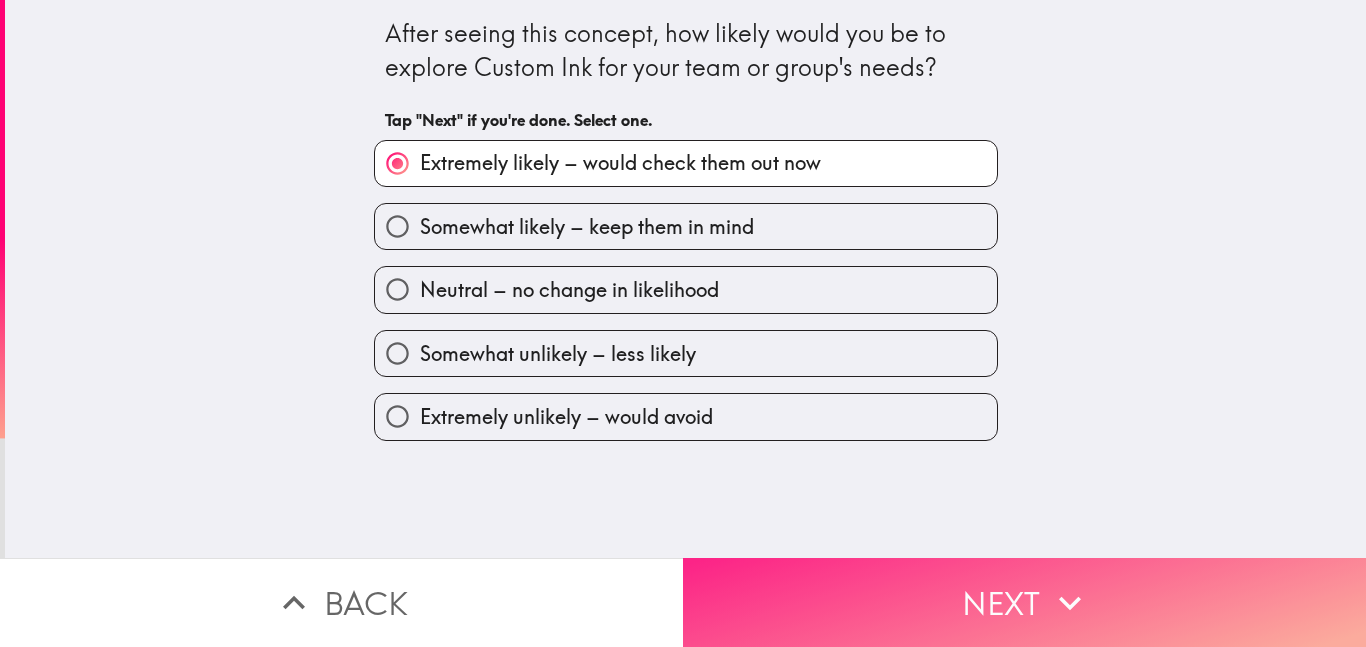 click on "Next" at bounding box center (1024, 602) 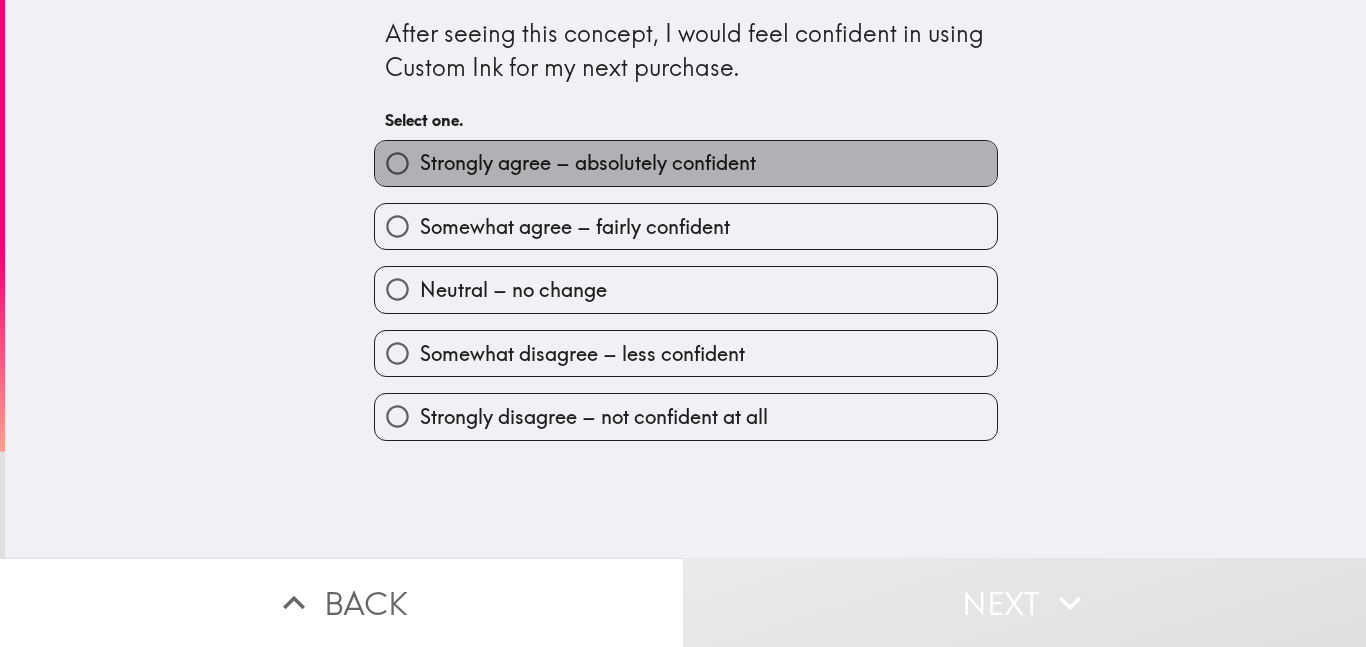 click on "Strongly agree – absolutely confident" at bounding box center [588, 163] 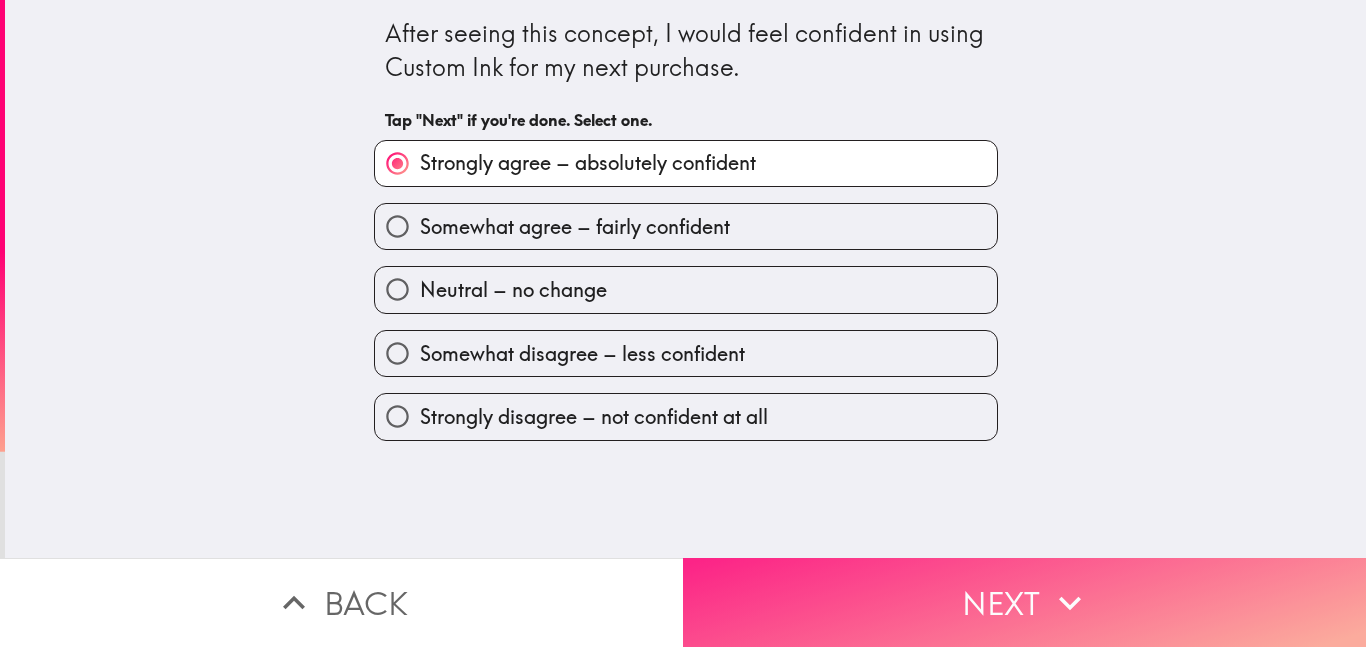 click on "Next" at bounding box center (1024, 602) 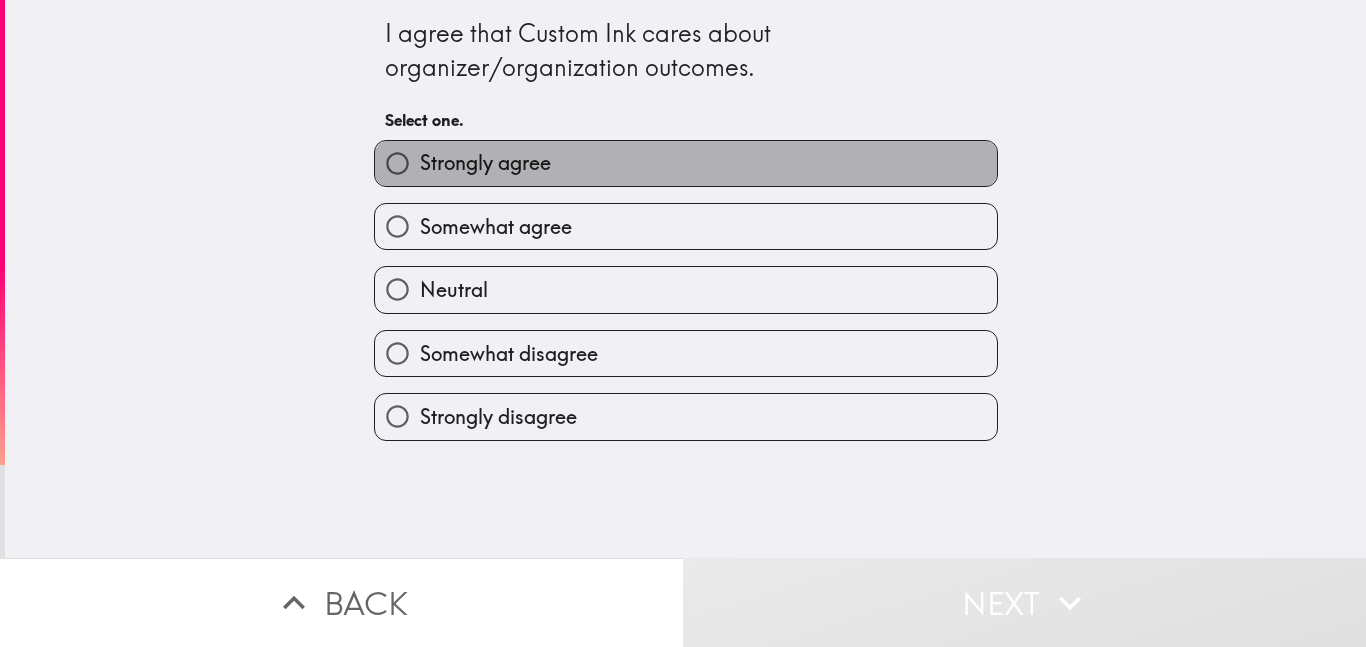 click on "Strongly agree" at bounding box center (686, 163) 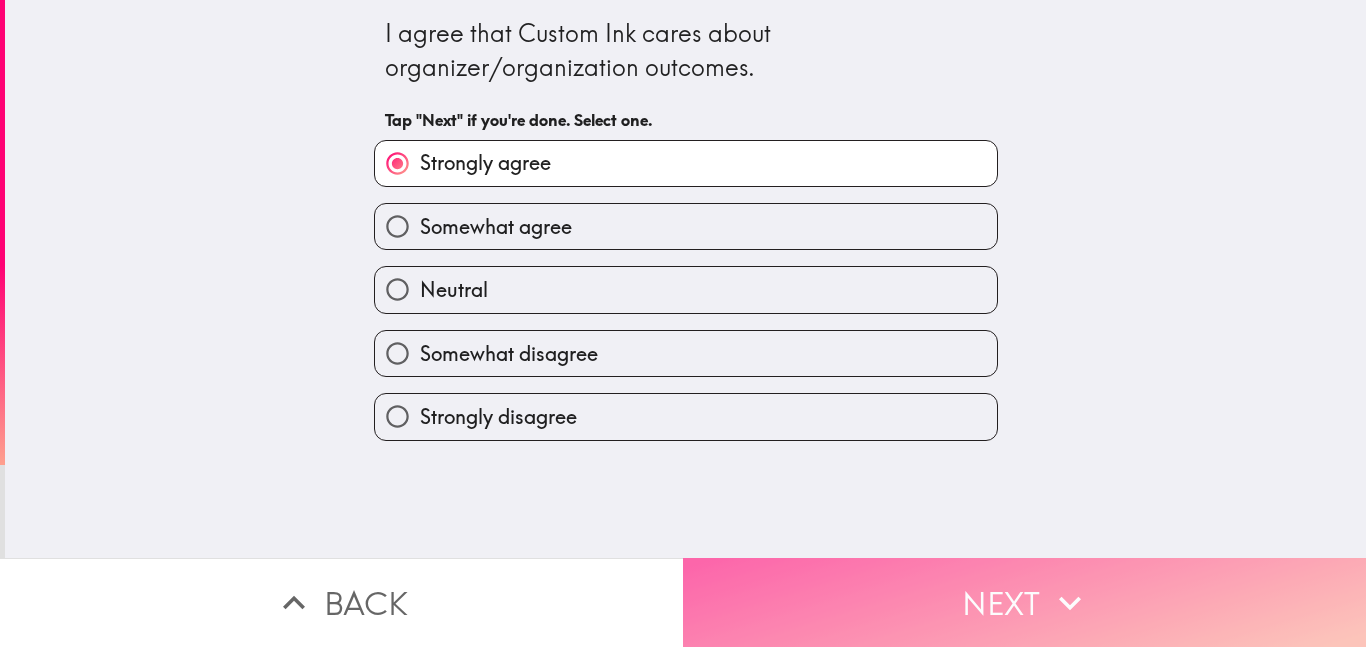 click on "Next" at bounding box center [1024, 602] 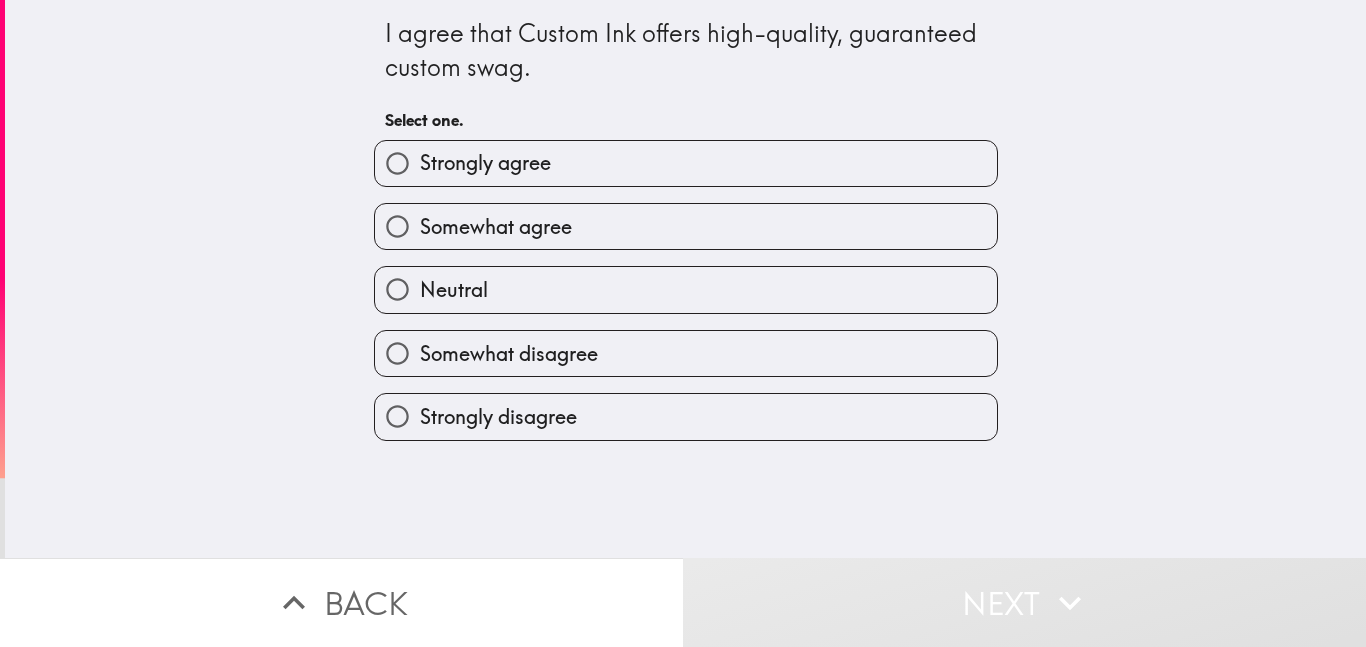 click on "Strongly agree" at bounding box center [686, 163] 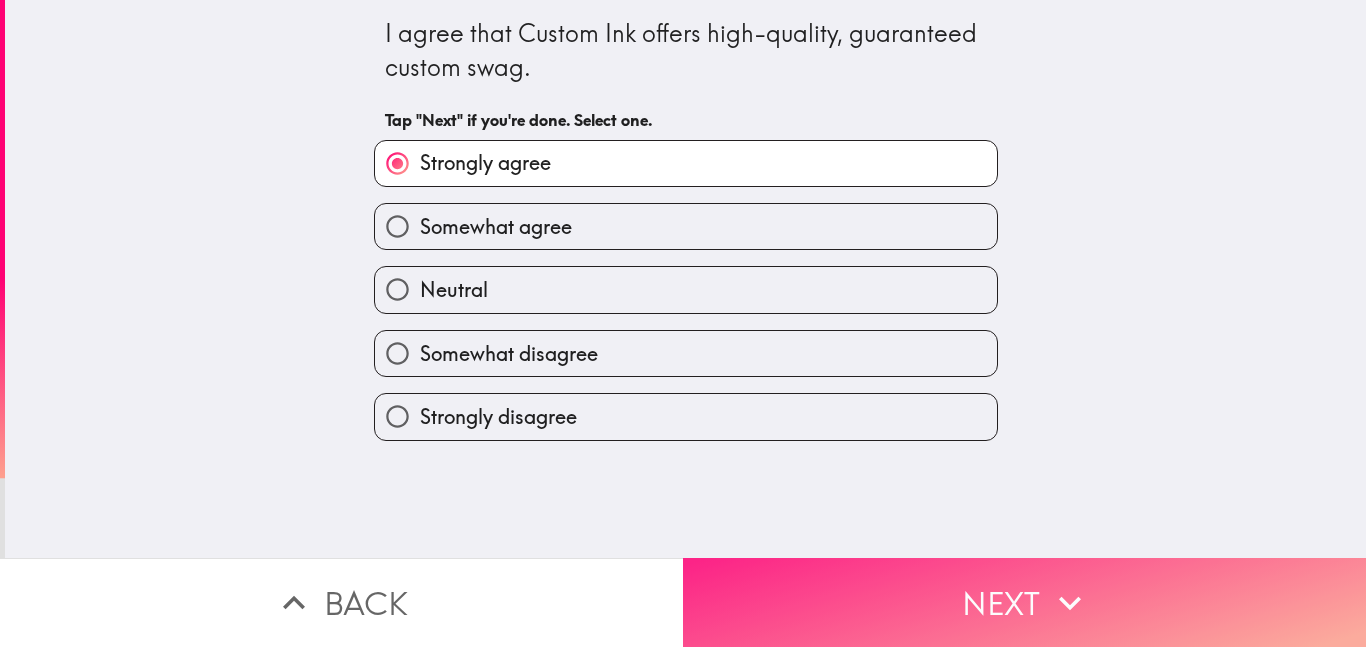 click on "Next" at bounding box center (1024, 602) 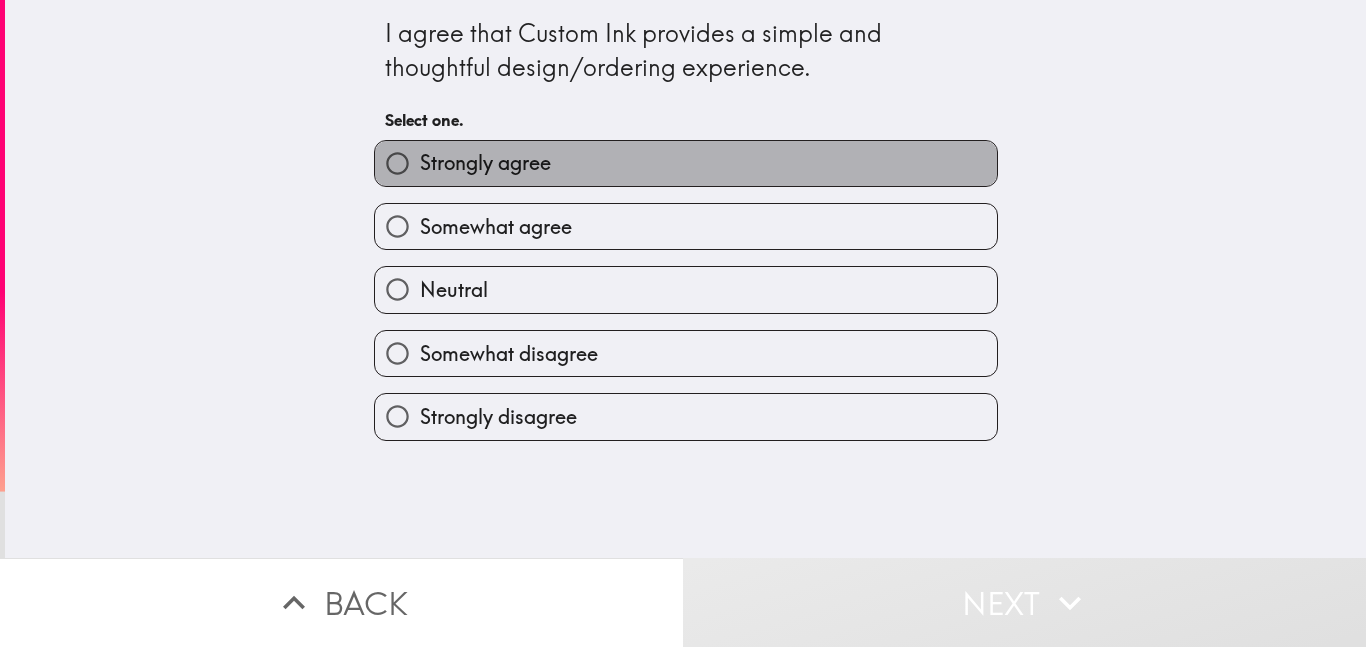 click on "Strongly agree" at bounding box center (686, 163) 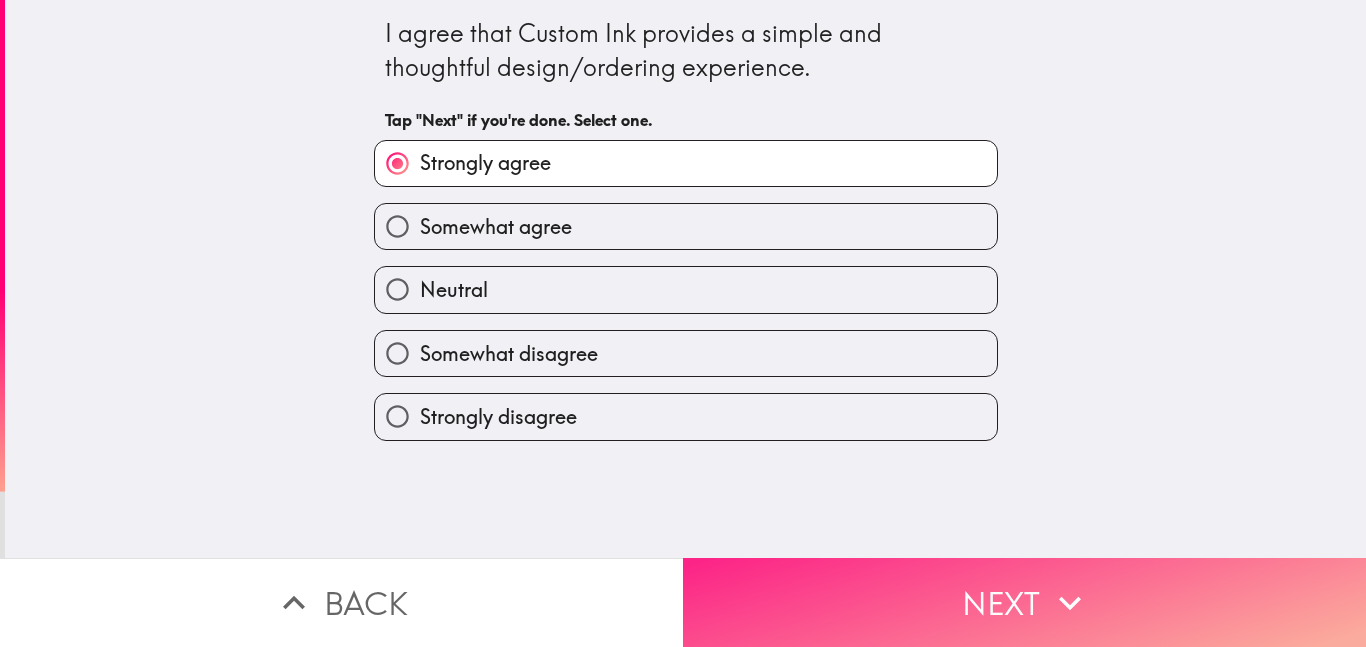 click on "Next" at bounding box center [1024, 602] 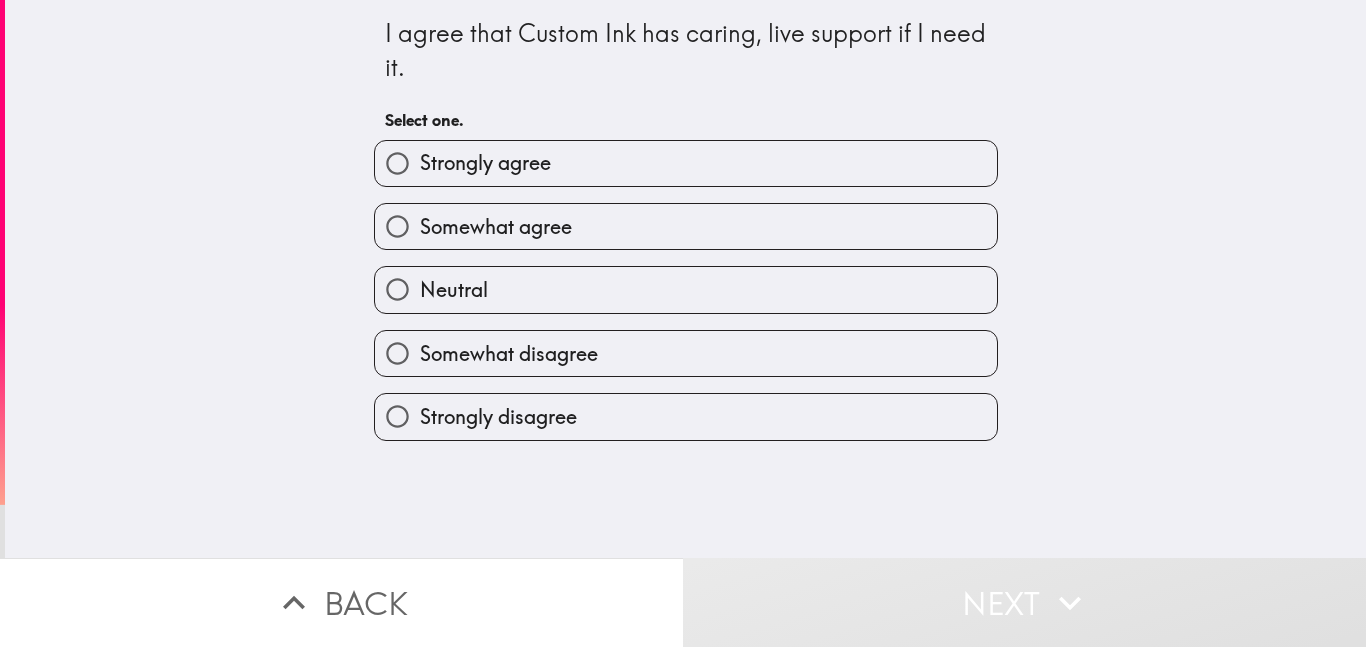 click on "Strongly agree" at bounding box center (686, 163) 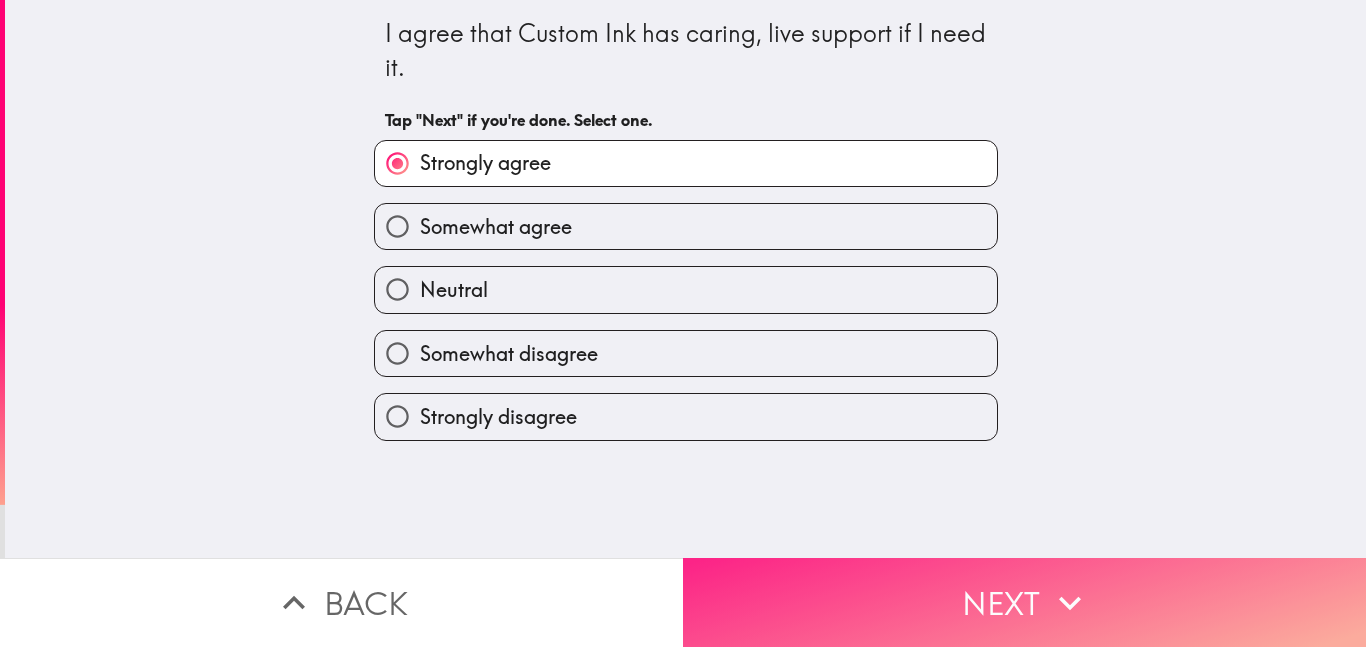 click on "Next" at bounding box center (1024, 602) 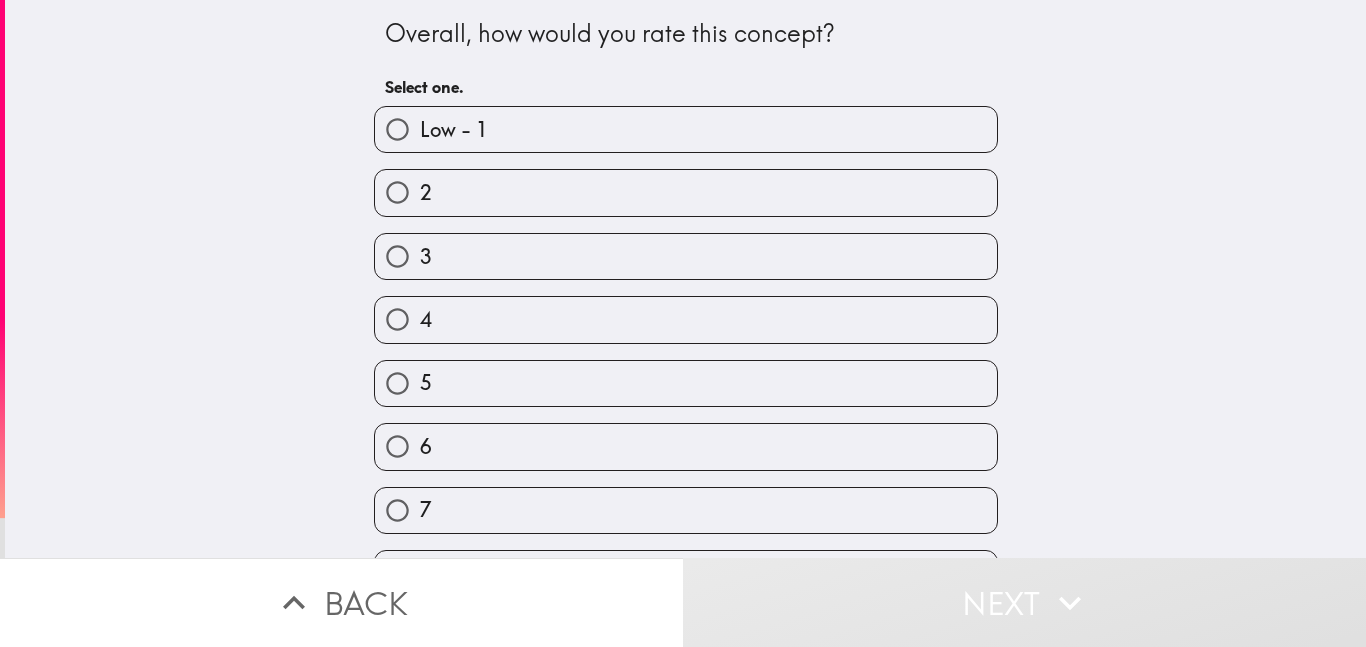 scroll, scrollTop: 181, scrollLeft: 0, axis: vertical 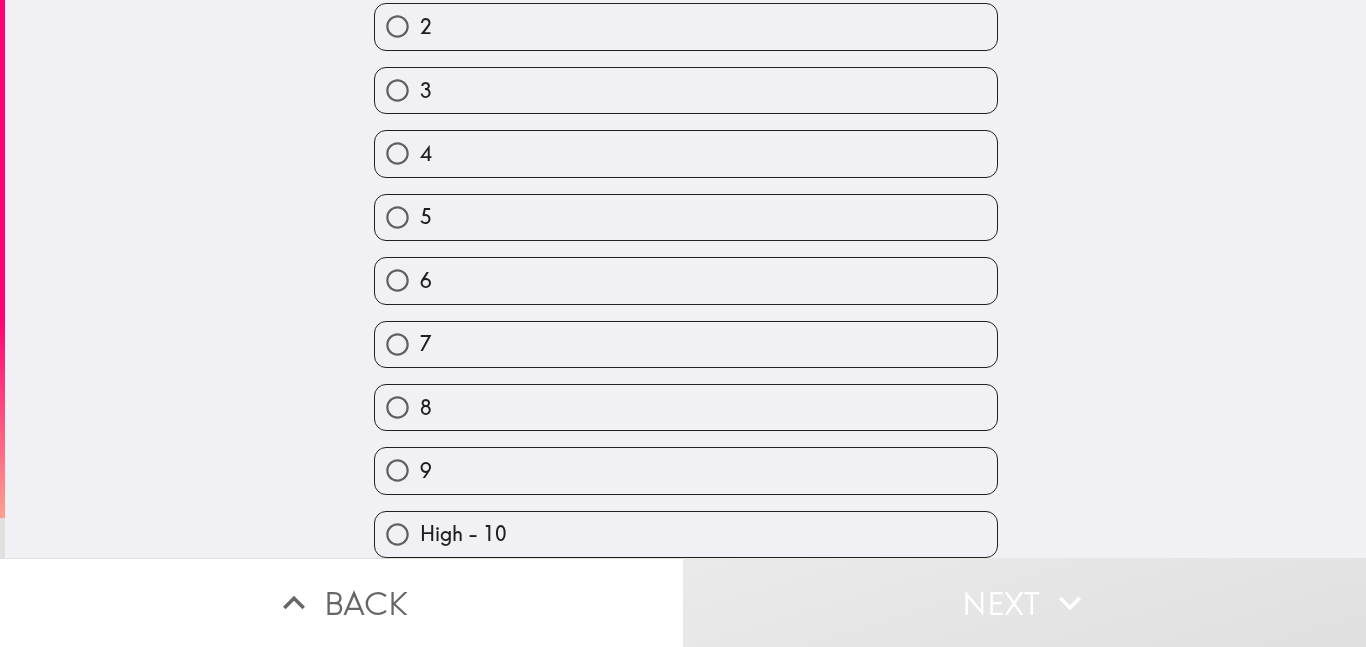 click on "High - 10" at bounding box center [686, 534] 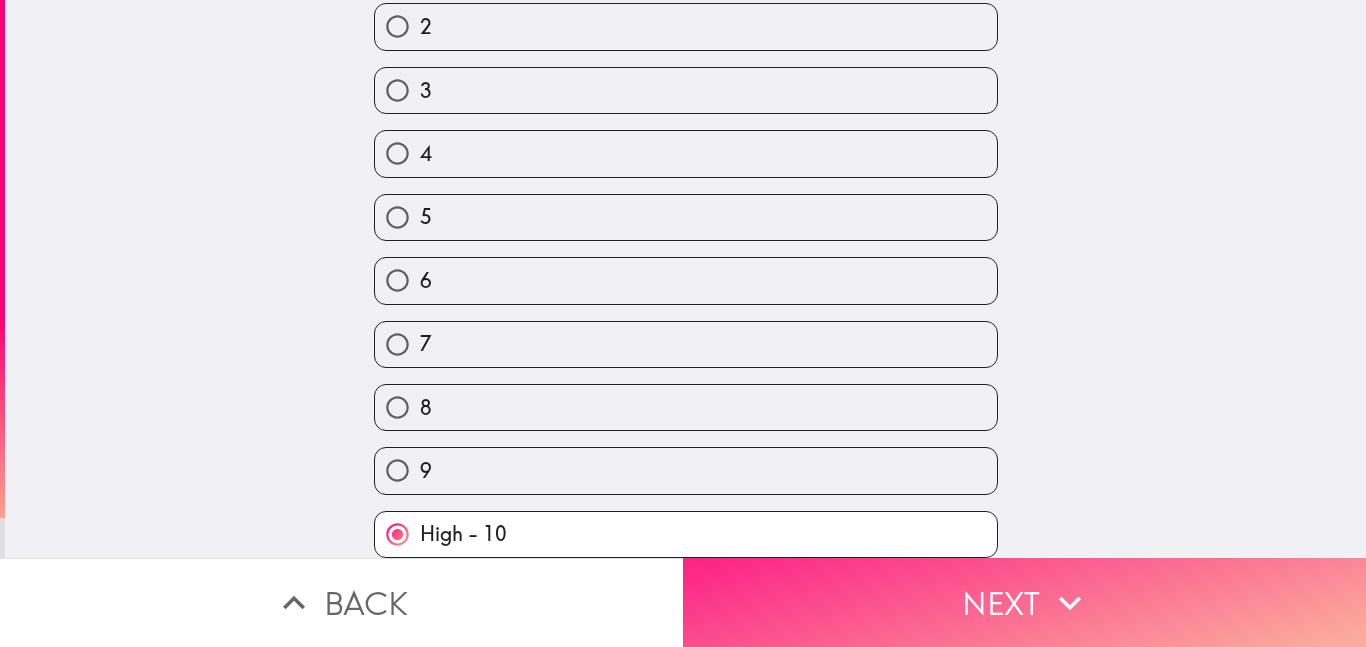 click on "Next" at bounding box center (1024, 602) 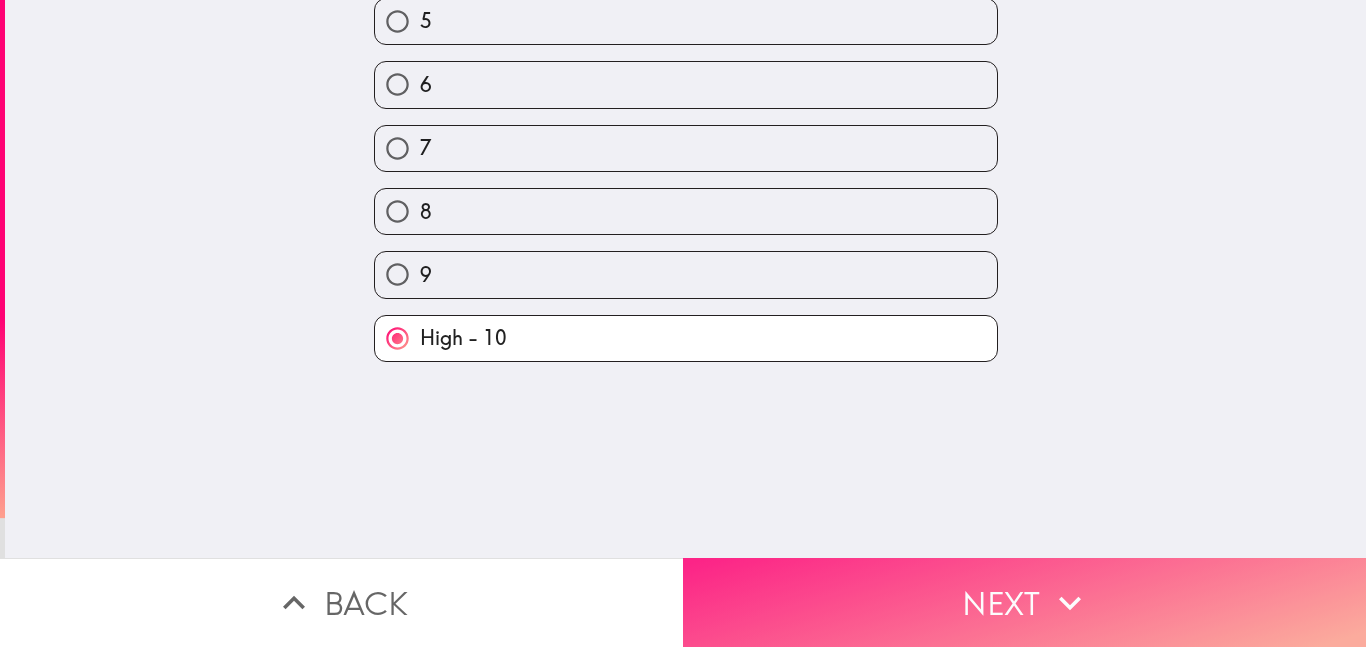 scroll, scrollTop: 0, scrollLeft: 0, axis: both 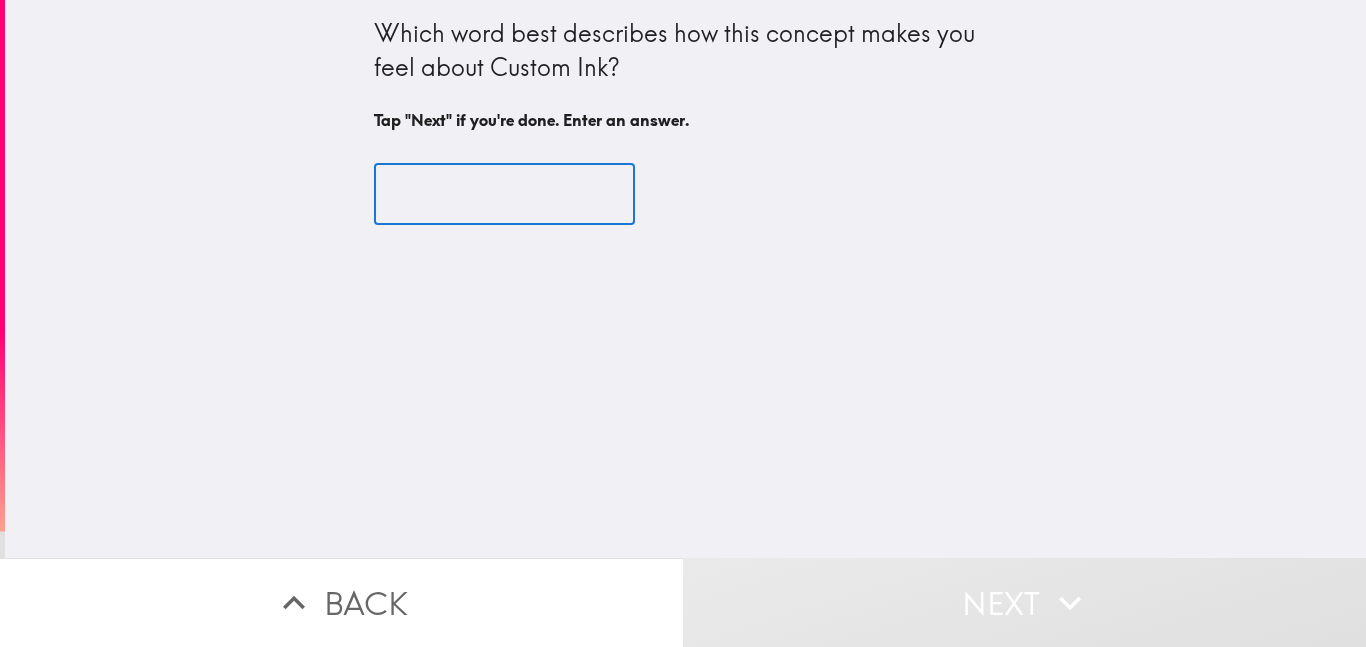click at bounding box center (504, 195) 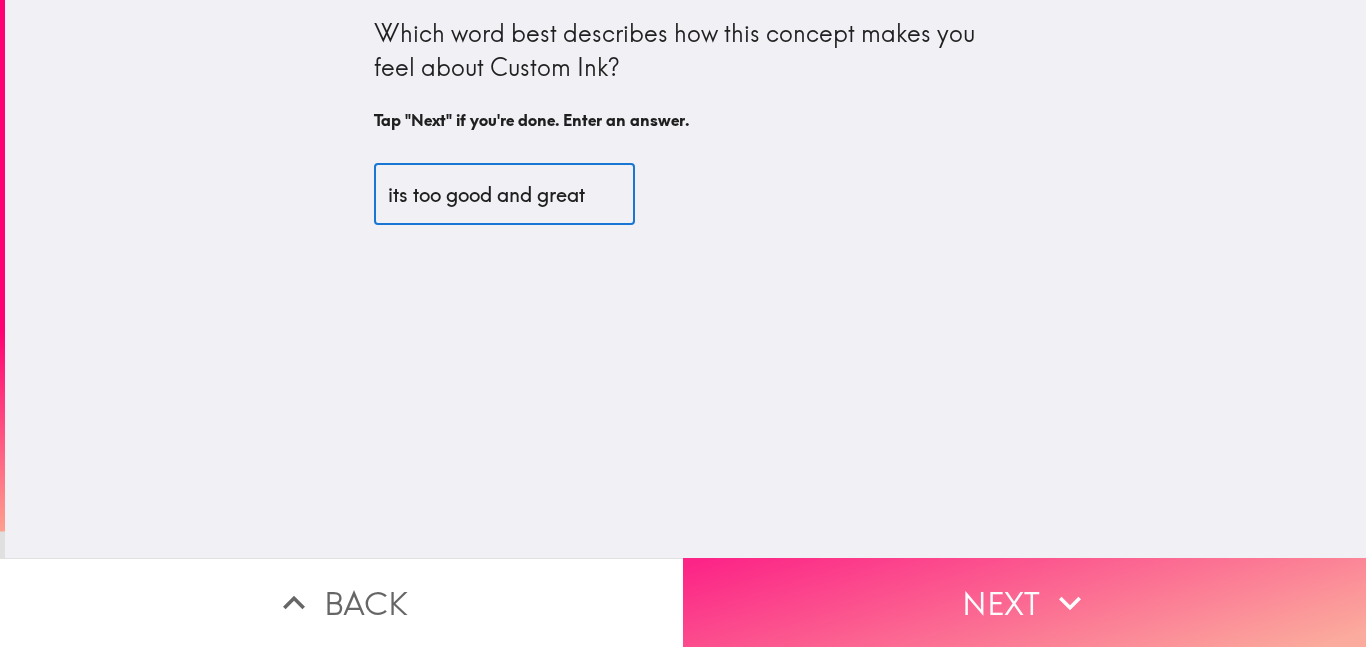type on "its too good and great" 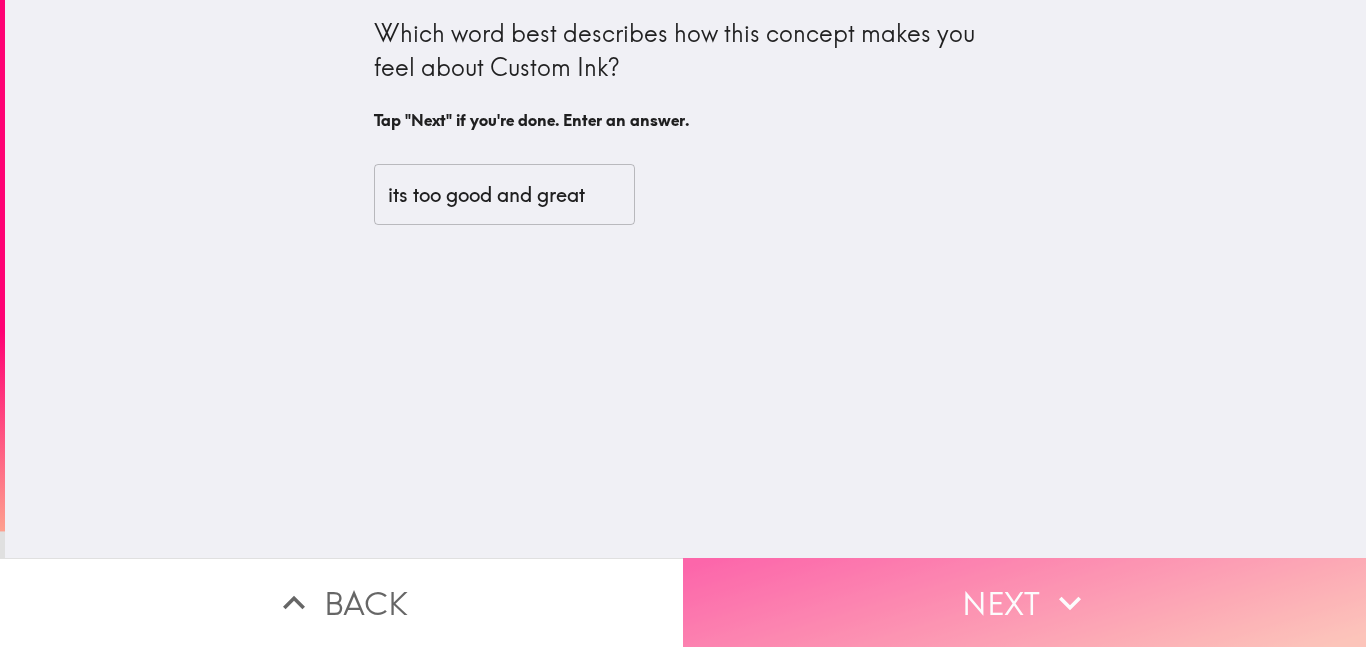 click on "Next" at bounding box center (1024, 602) 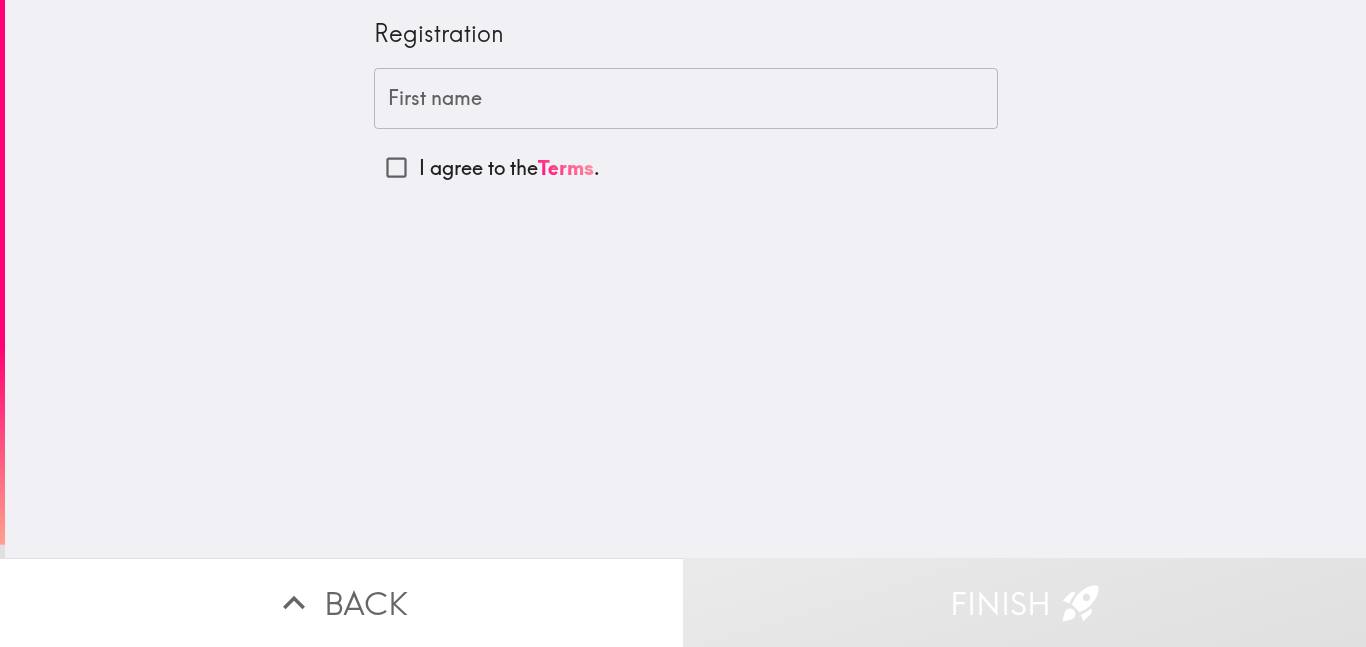click on "First name" at bounding box center (686, 99) 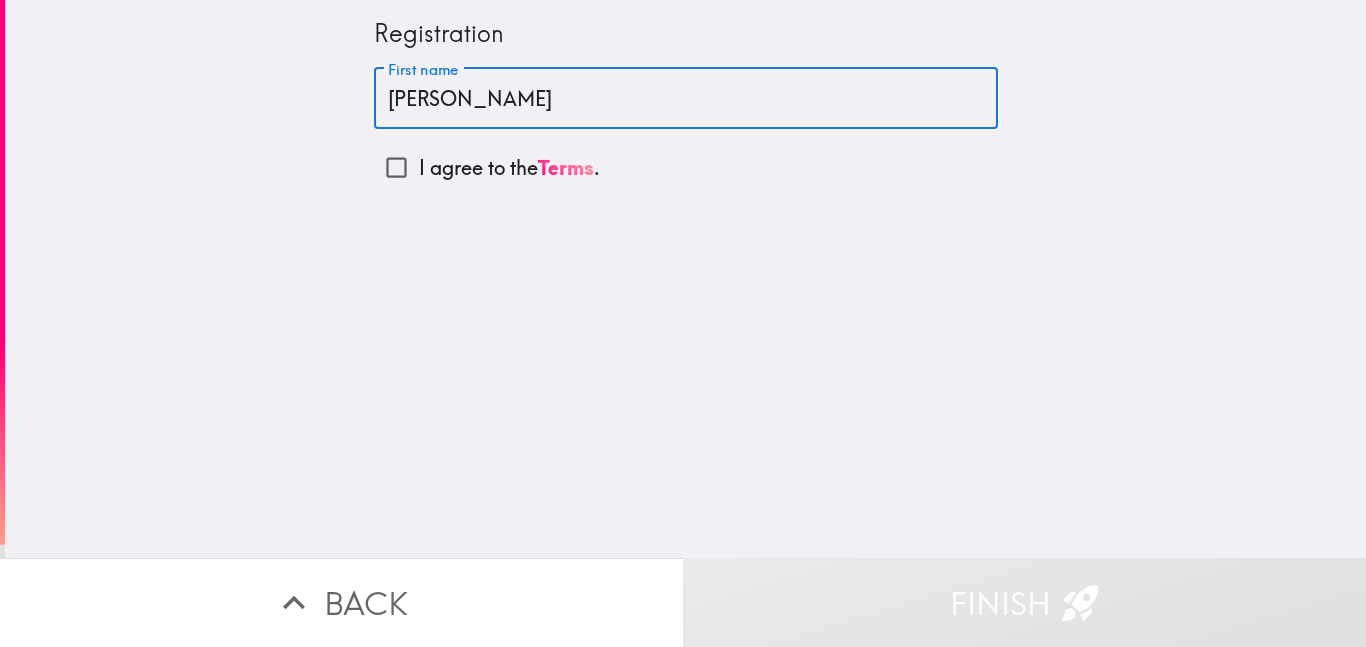 type on "[PERSON_NAME]" 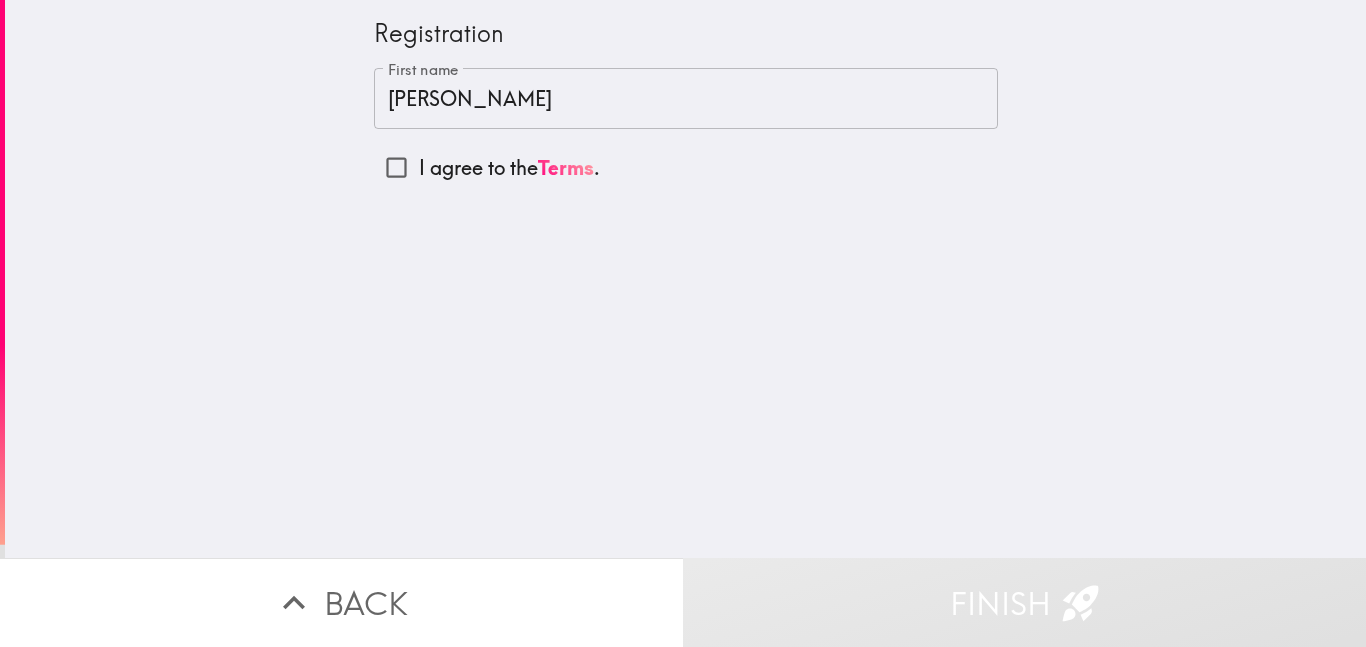 click on "I agree to the  Terms ." at bounding box center [509, 168] 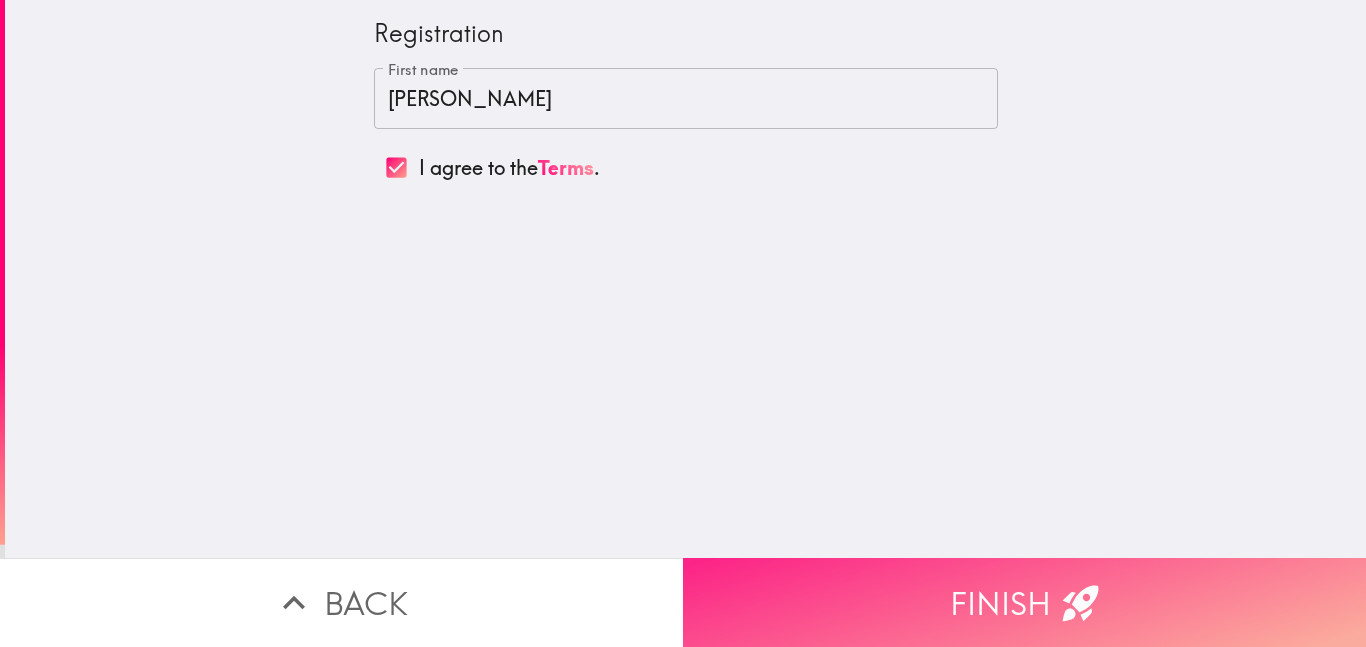 click on "Finish" at bounding box center (1024, 602) 